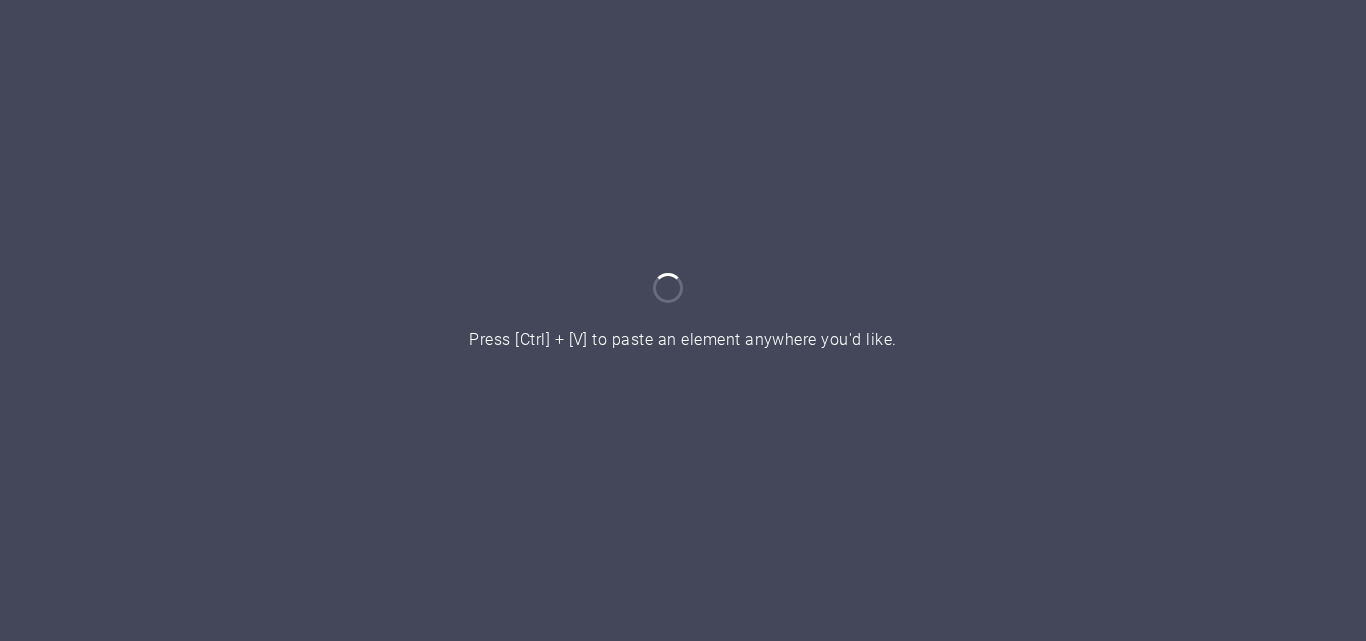 scroll, scrollTop: 0, scrollLeft: 0, axis: both 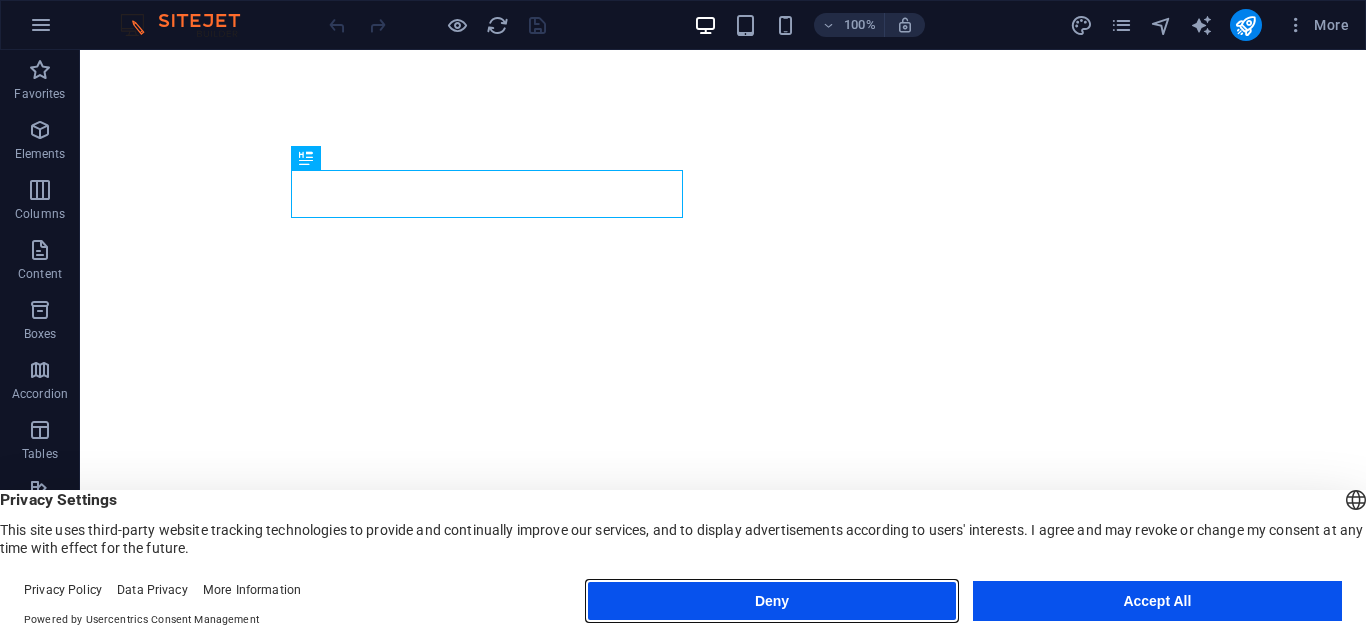 click on "Deny" at bounding box center (771, 601) 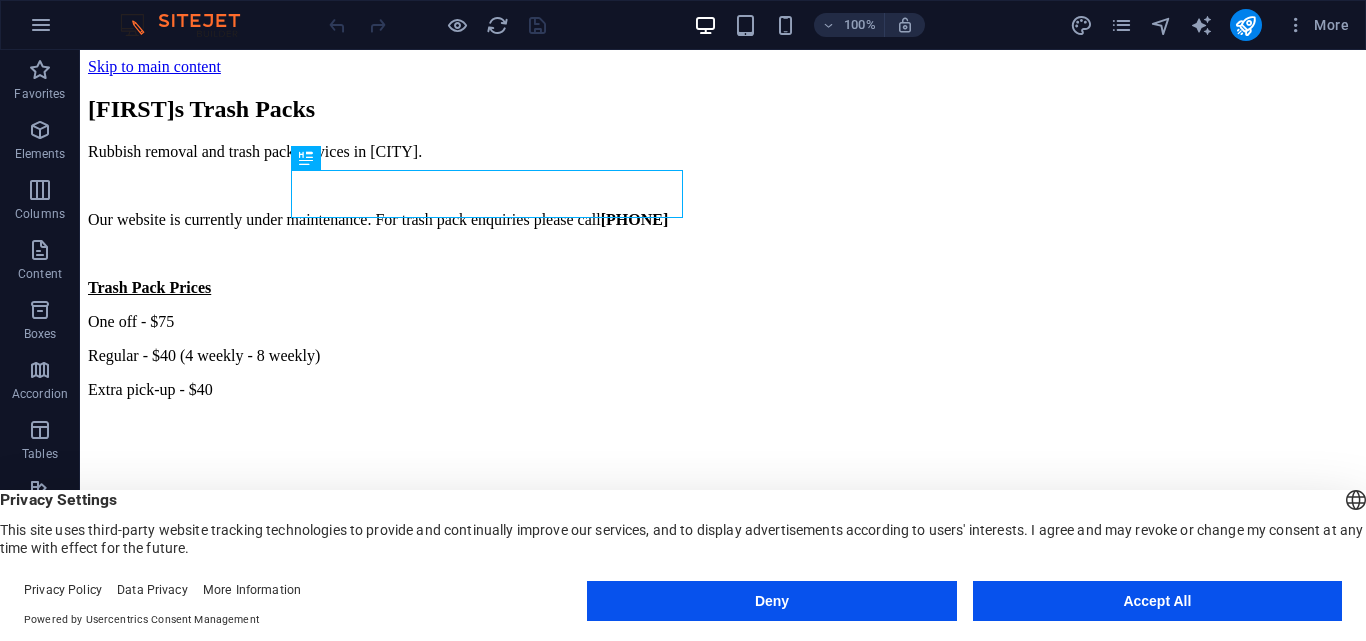 scroll, scrollTop: 0, scrollLeft: 0, axis: both 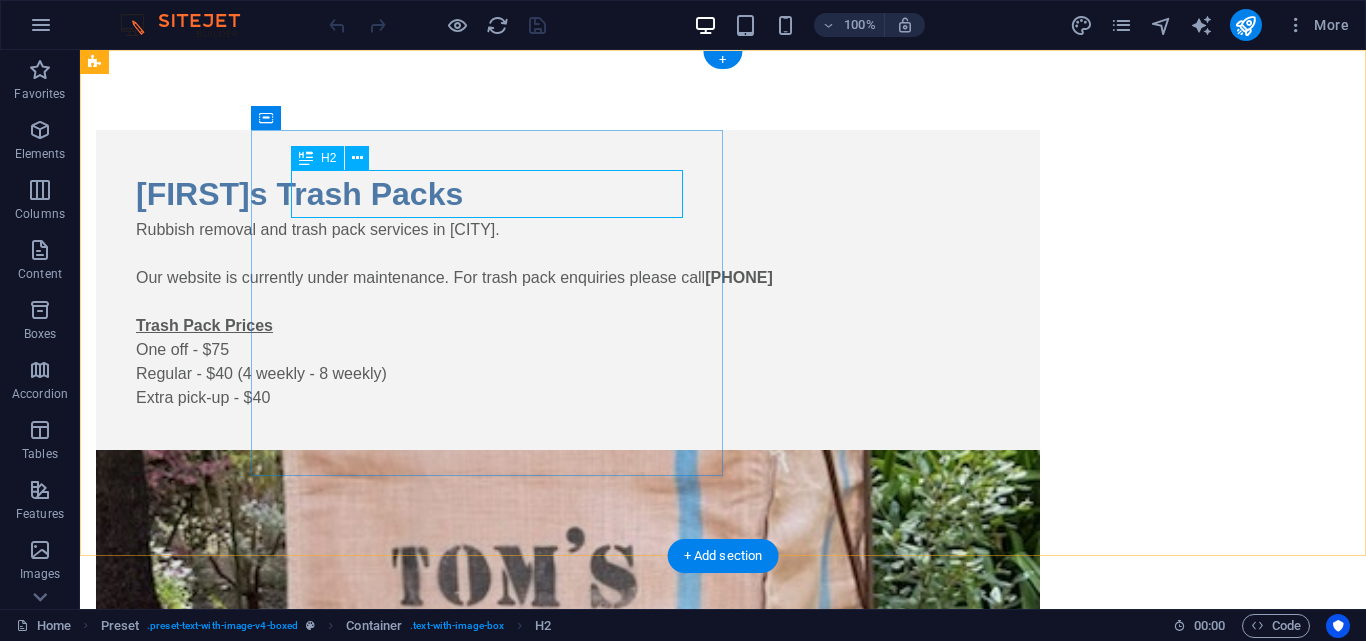 click on "[FIRST]s Trash Packs" at bounding box center (568, 194) 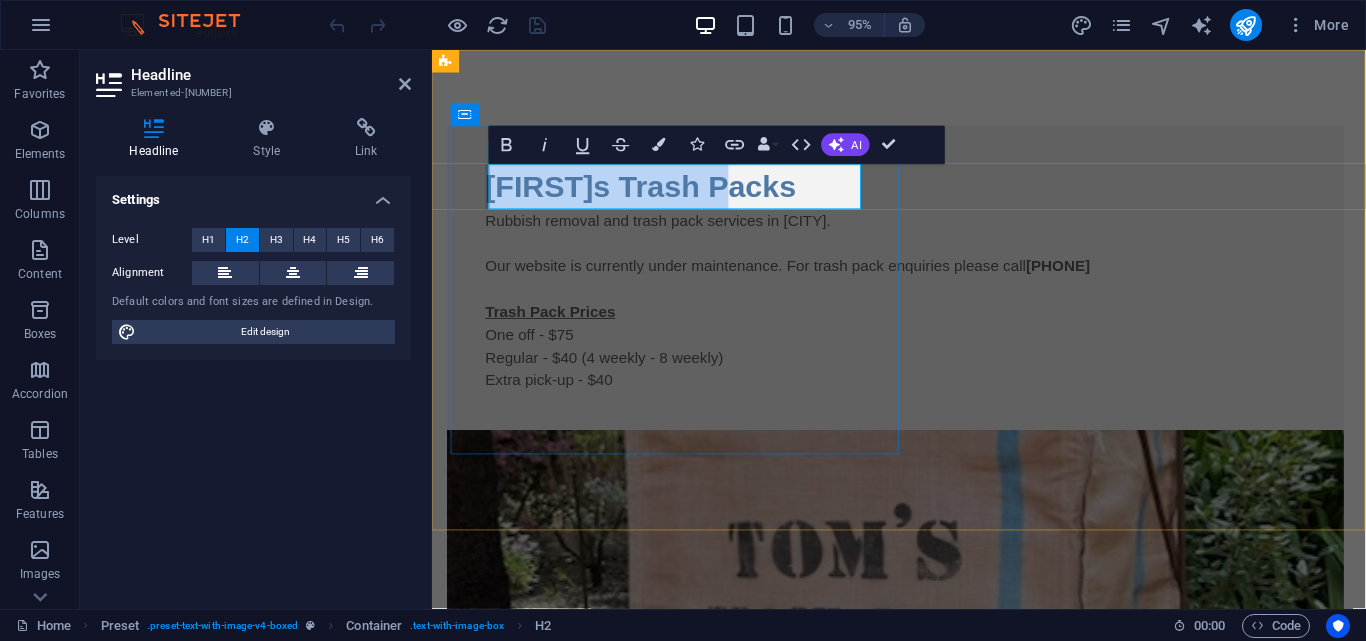 click on "[FIRST]s Trash Packs" at bounding box center [920, 194] 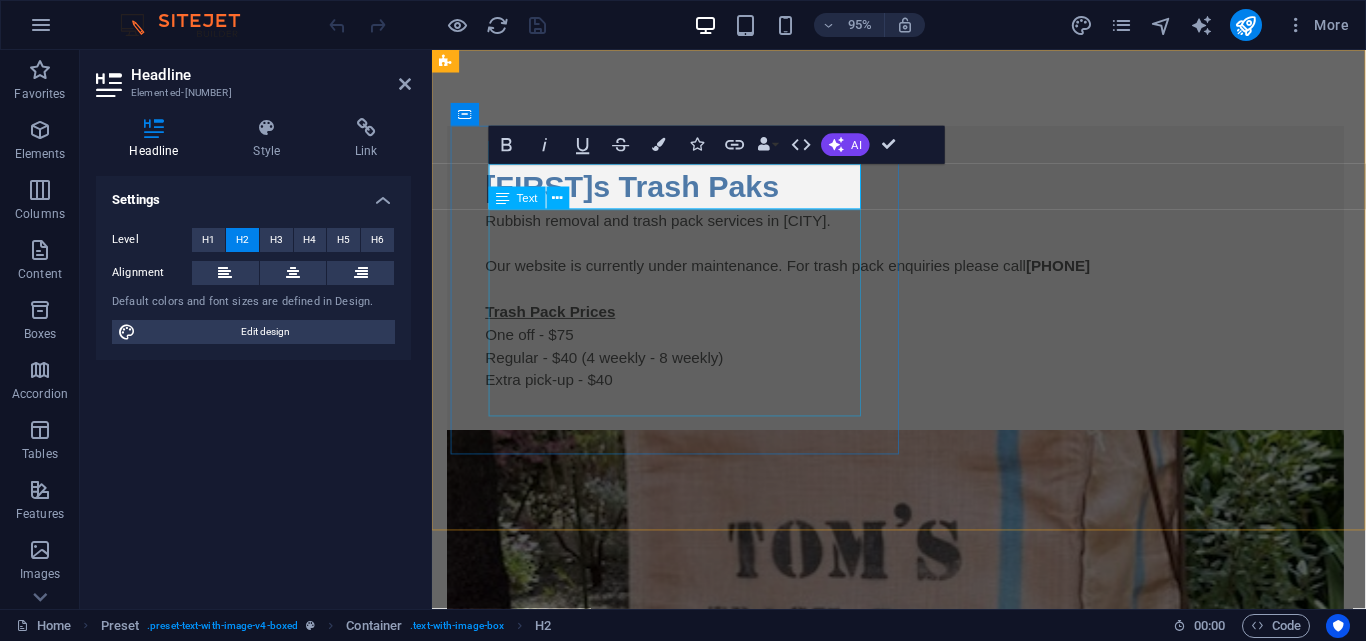 click on "Rubbish removal and trash pack services in [CITY]. Our website is currently under maintenance. For trash pack enquiries please call [PHONE] Trash Pack Prices One off - $75 Regular - $40 (4 weekly - 8 weekly) Extra pick-up - $40" at bounding box center (920, 314) 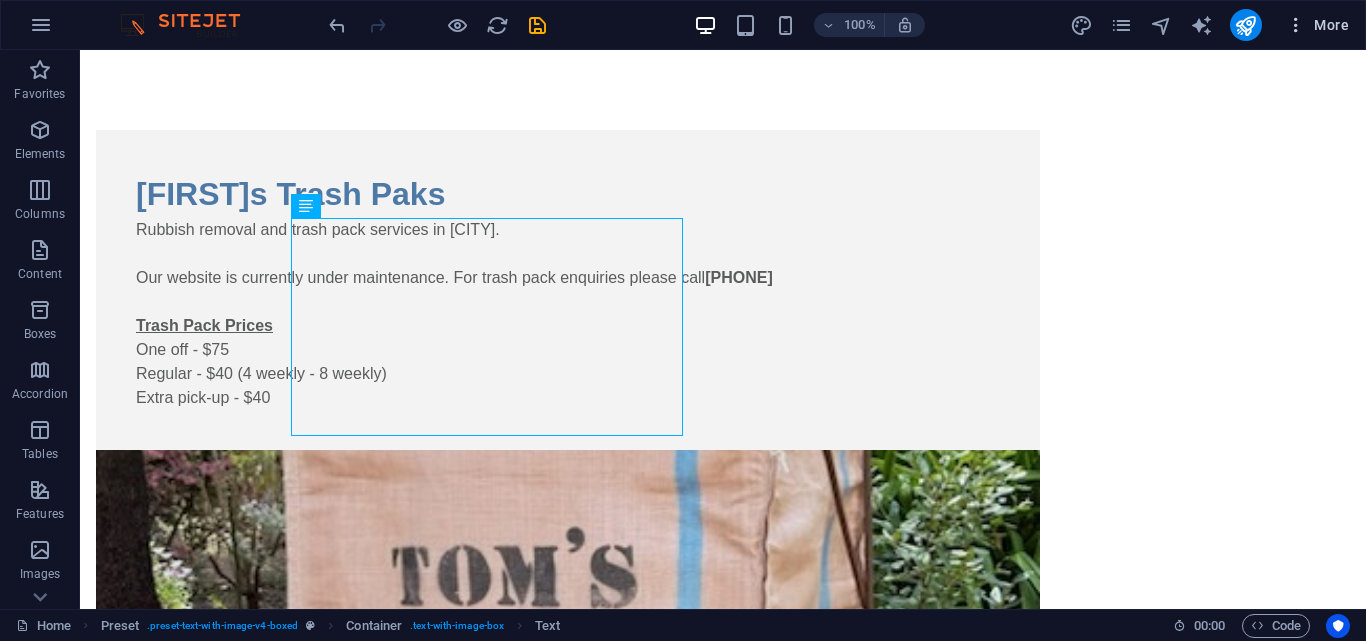 click on "More" at bounding box center (1317, 25) 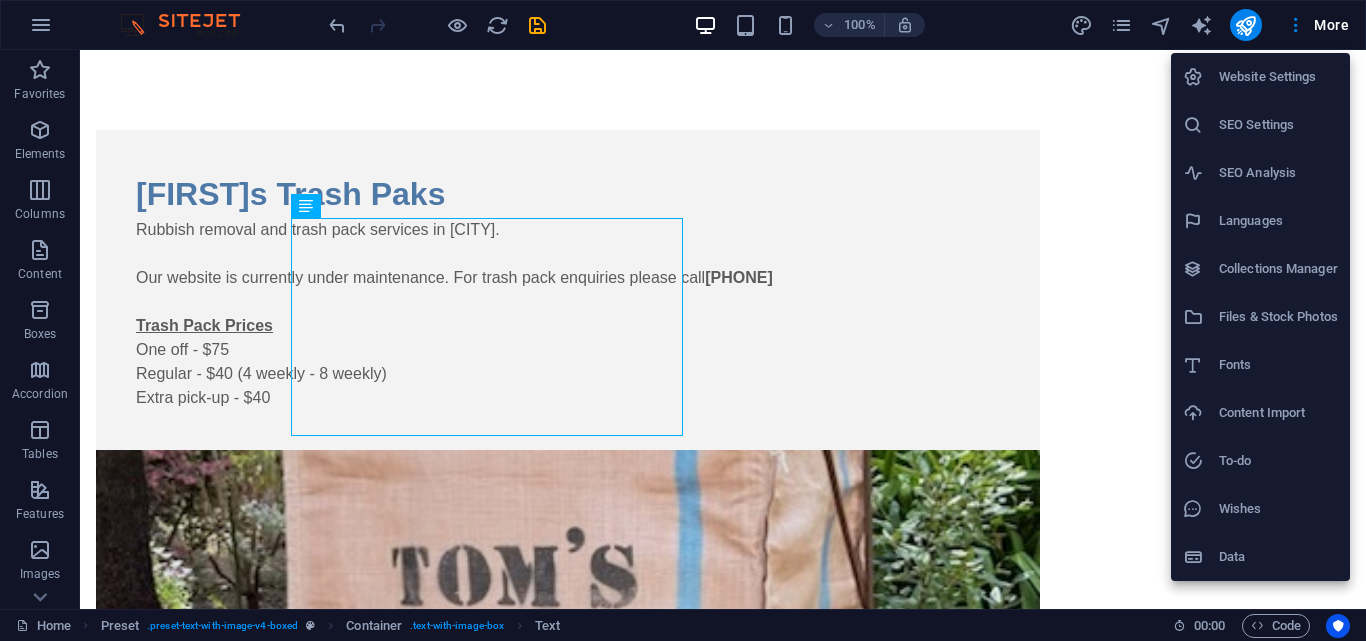 click on "Website Settings" at bounding box center (1278, 77) 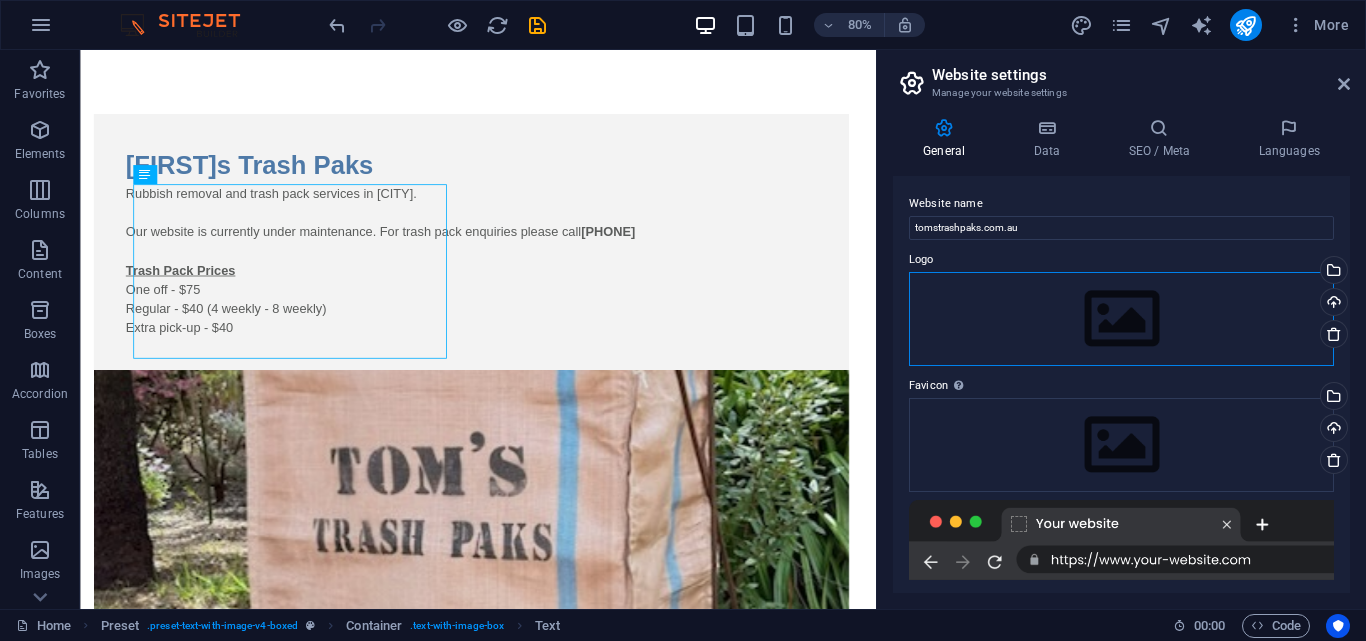 click on "Drag files here, click to choose files or select files from Files or our free stock photos & videos" at bounding box center [1121, 319] 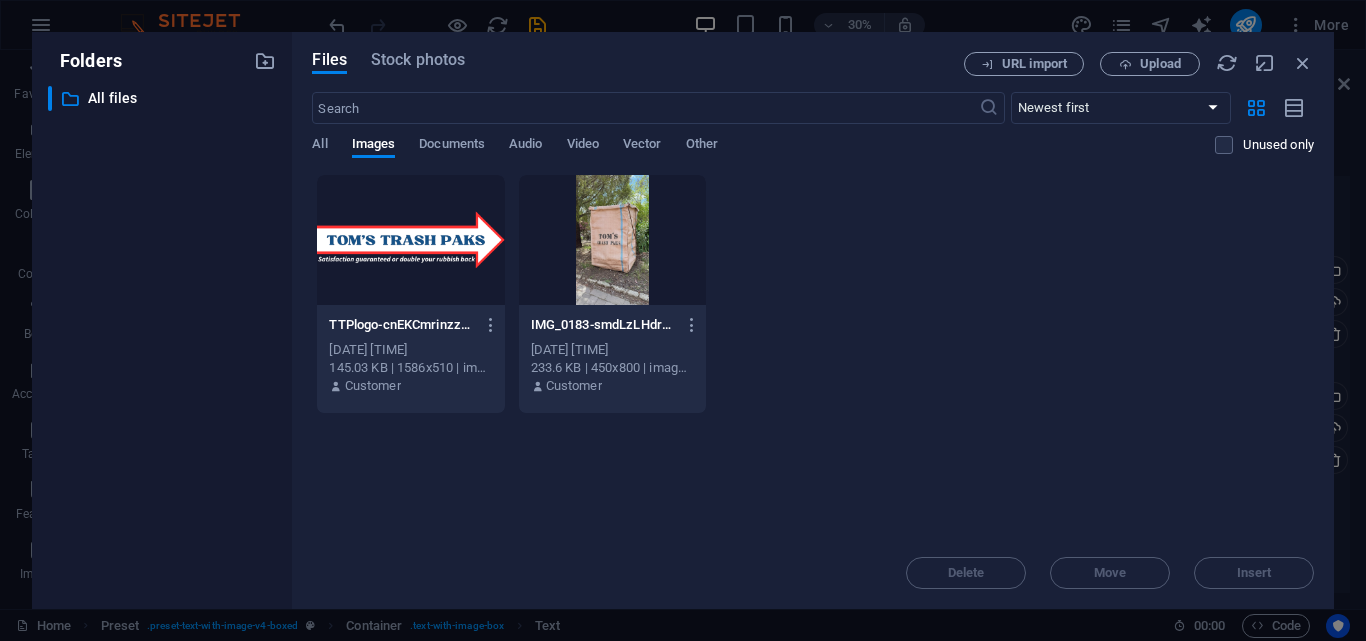 click at bounding box center (410, 240) 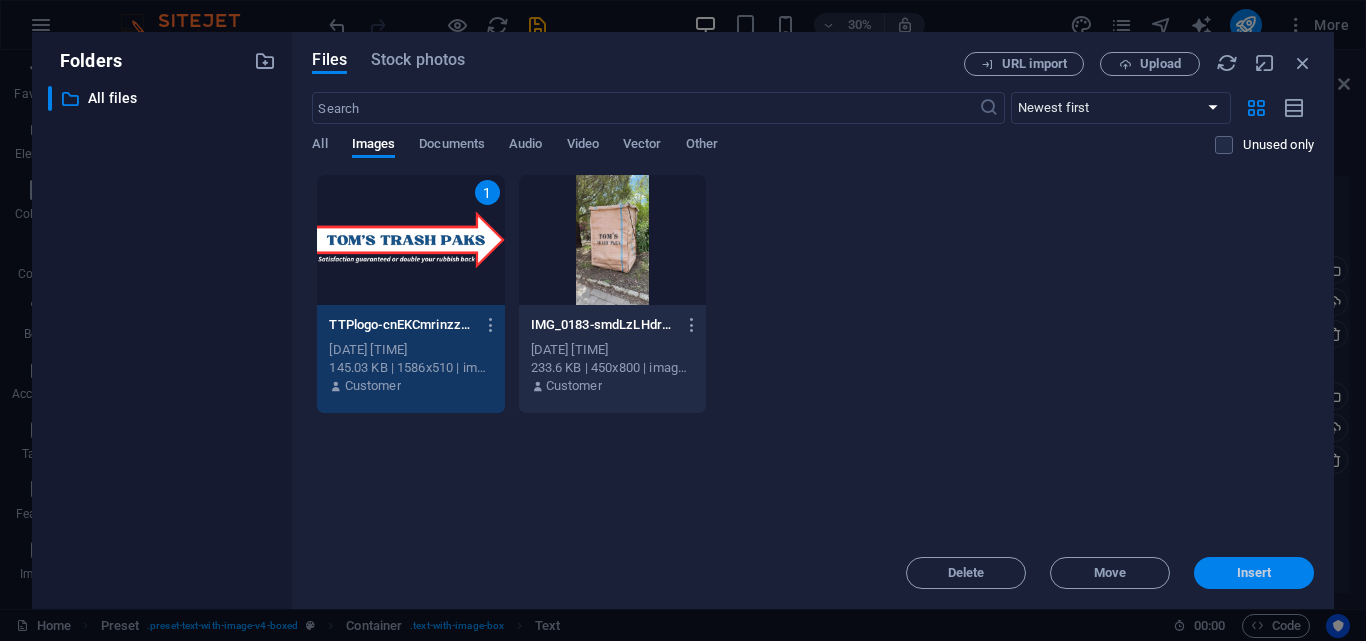 click on "Insert" at bounding box center (1254, 573) 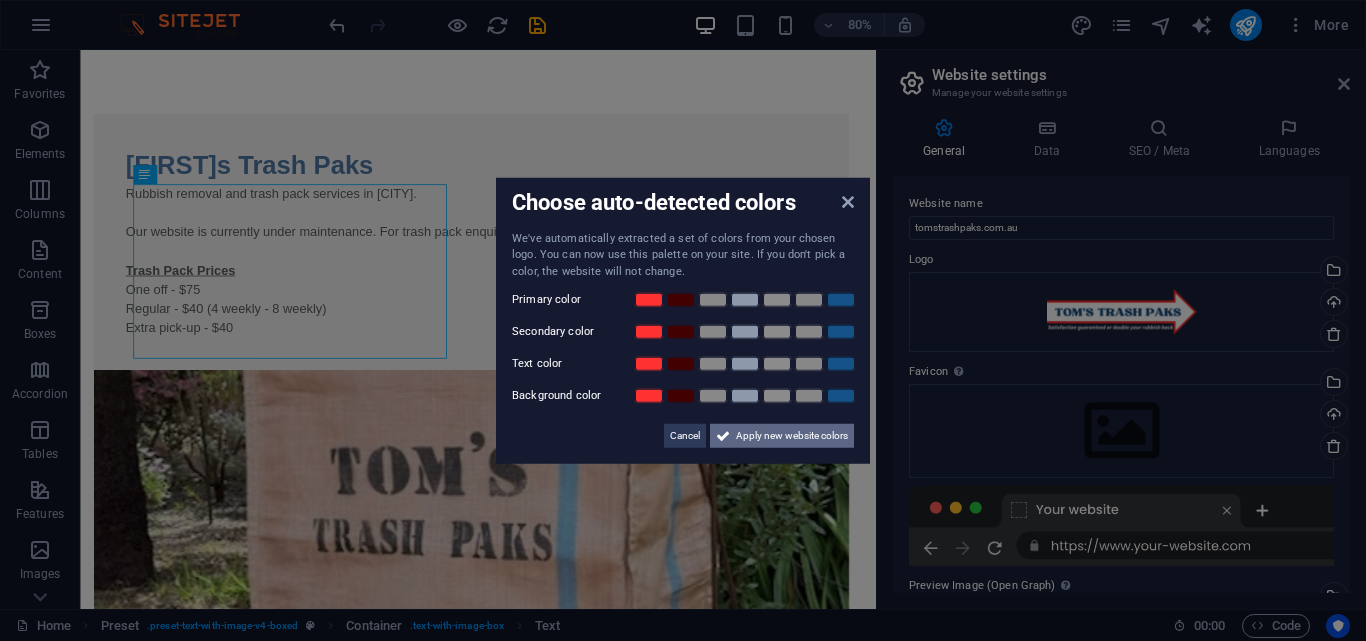 click on "Apply new website colors" at bounding box center (792, 436) 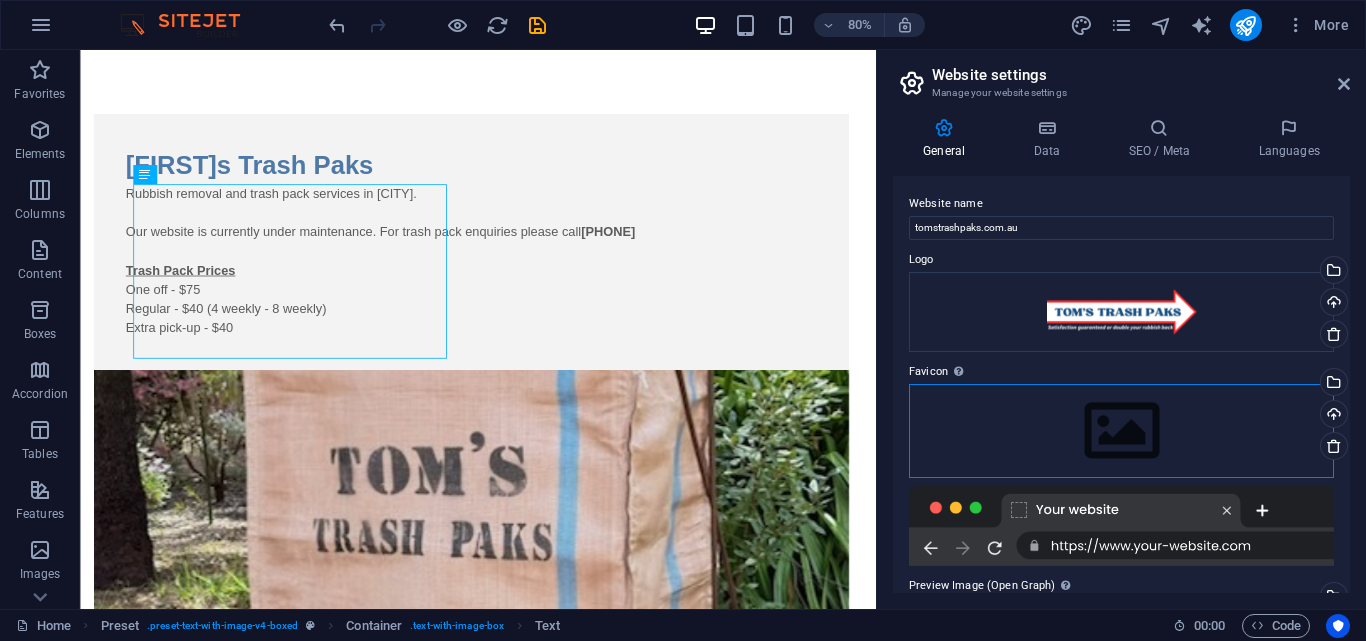click on "Drag files here, click to choose files or select files from Files or our free stock photos & videos" at bounding box center [1121, 431] 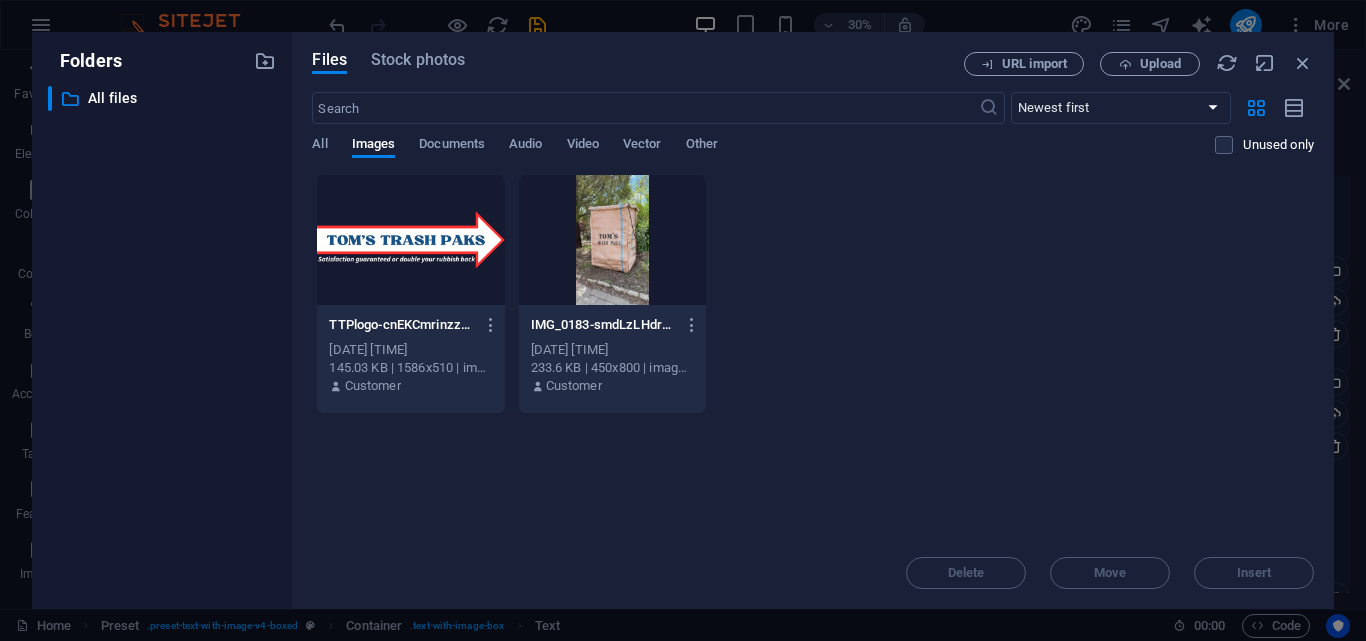 click at bounding box center (410, 240) 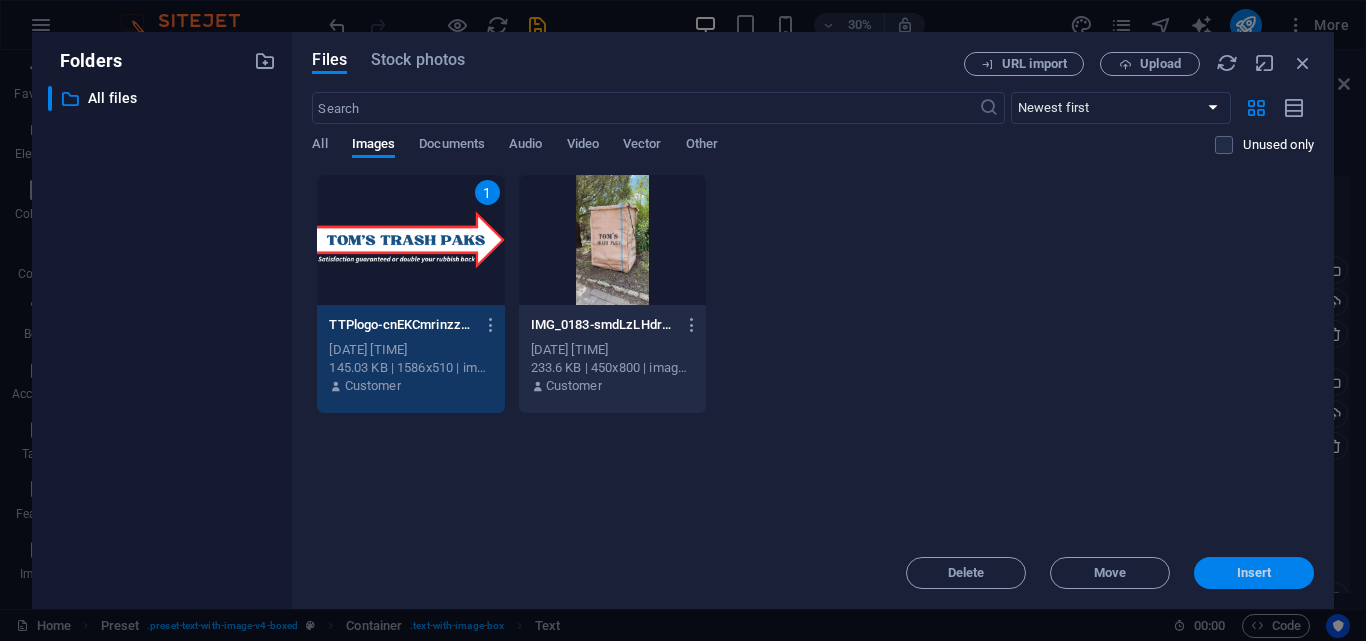 click on "Insert" at bounding box center [1254, 573] 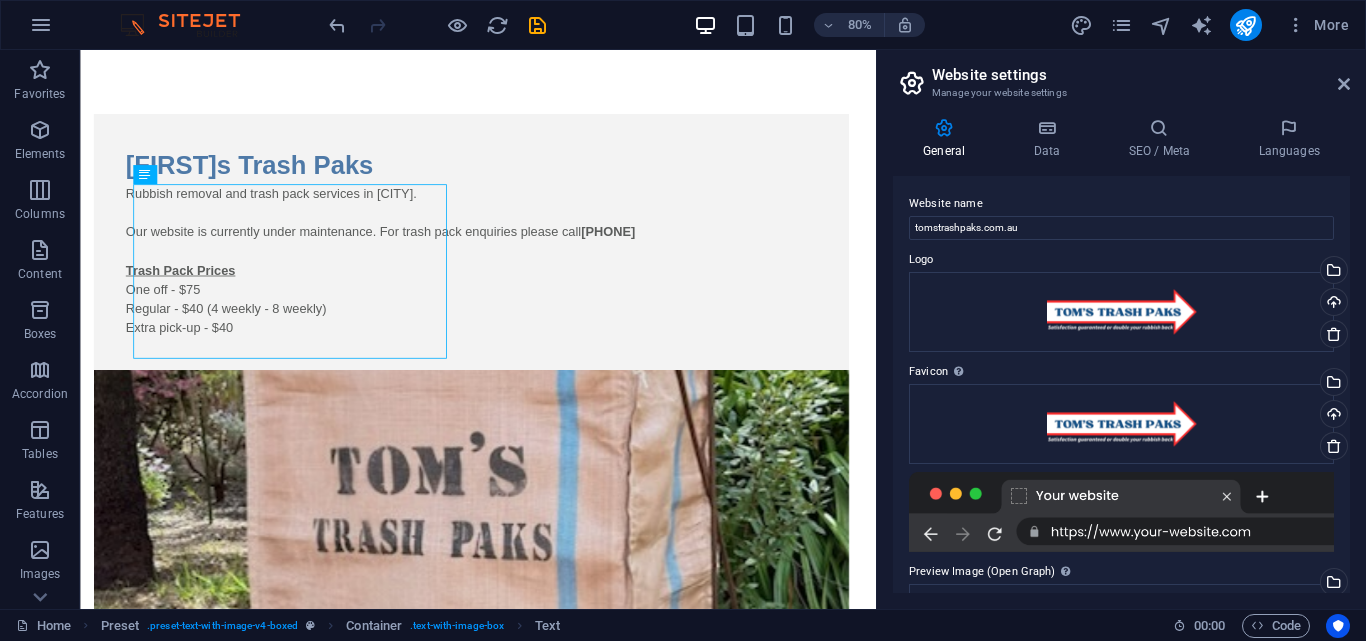 click on "General  Data  SEO / Meta  Languages Website name tomstrashpaks.com.au Logo Drag files here, click to choose files or select files from Files or our free stock photos & videos Select files from the file manager, stock photos, or upload file(s) Upload Favicon Set the favicon of your website here. A favicon is a small icon shown in the browser tab next to your website title. It helps visitors identify your website. Drag files here, click to choose files or select files from Files or our free stock photos & videos Select files from the file manager, stock photos, or upload file(s) Upload Preview Image (Open Graph) This image will be shown when the website is shared on social networks Drag files here, click to choose files or select files from Files or our free stock photos & videos Select files from the file manager, stock photos, or upload file(s) Upload Contact data for this website. This can be used everywhere on the website and will update automatically. Company tomstrashpaks.com.au First name Last name Fax" at bounding box center [1121, 355] 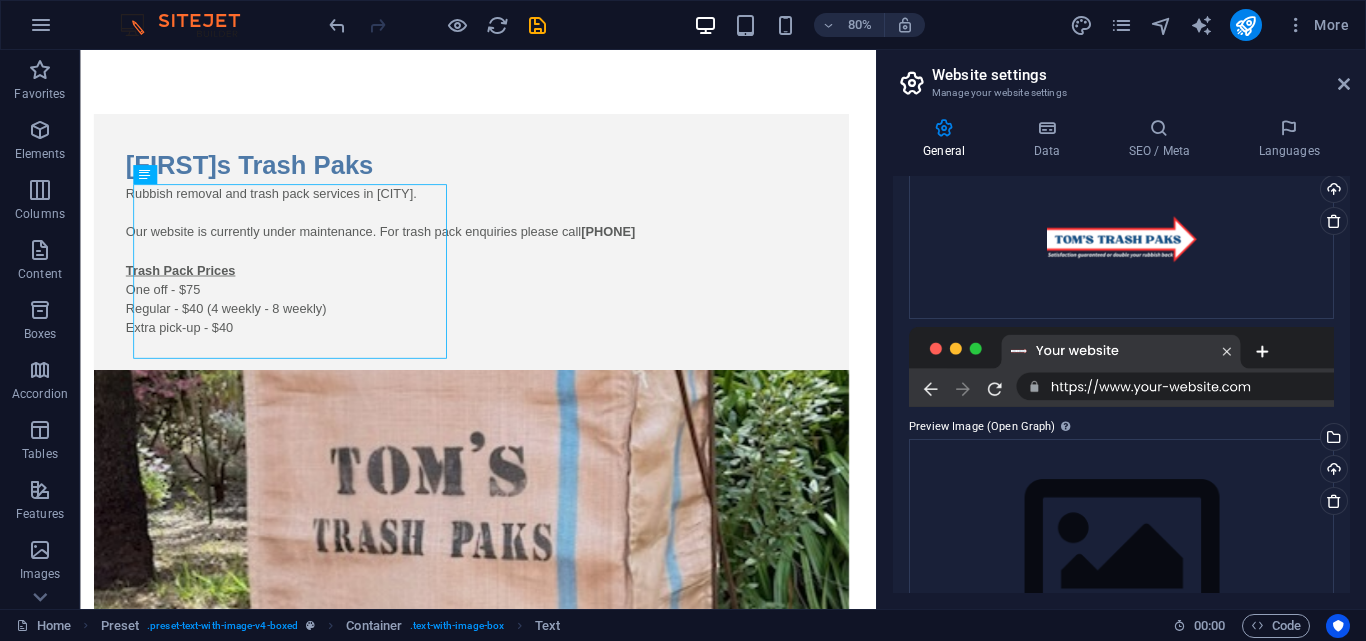 scroll, scrollTop: 316, scrollLeft: 0, axis: vertical 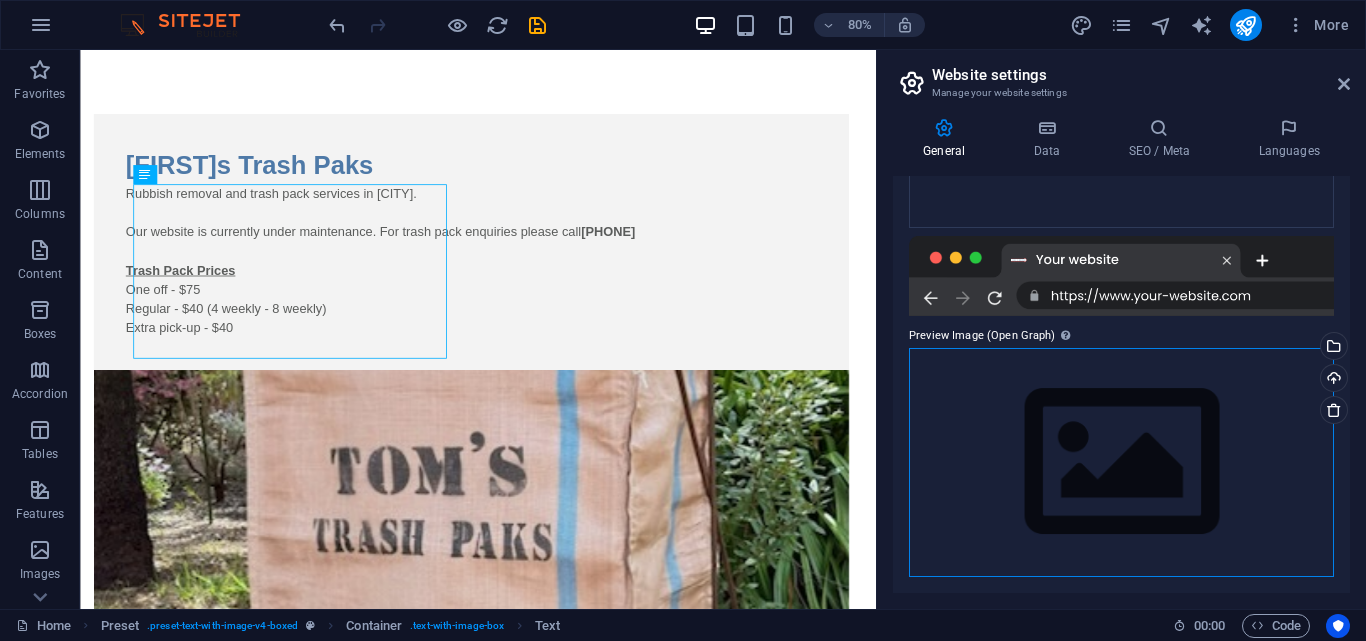 click on "Drag files here, click to choose files or select files from Files or our free stock photos & videos" at bounding box center (1121, 462) 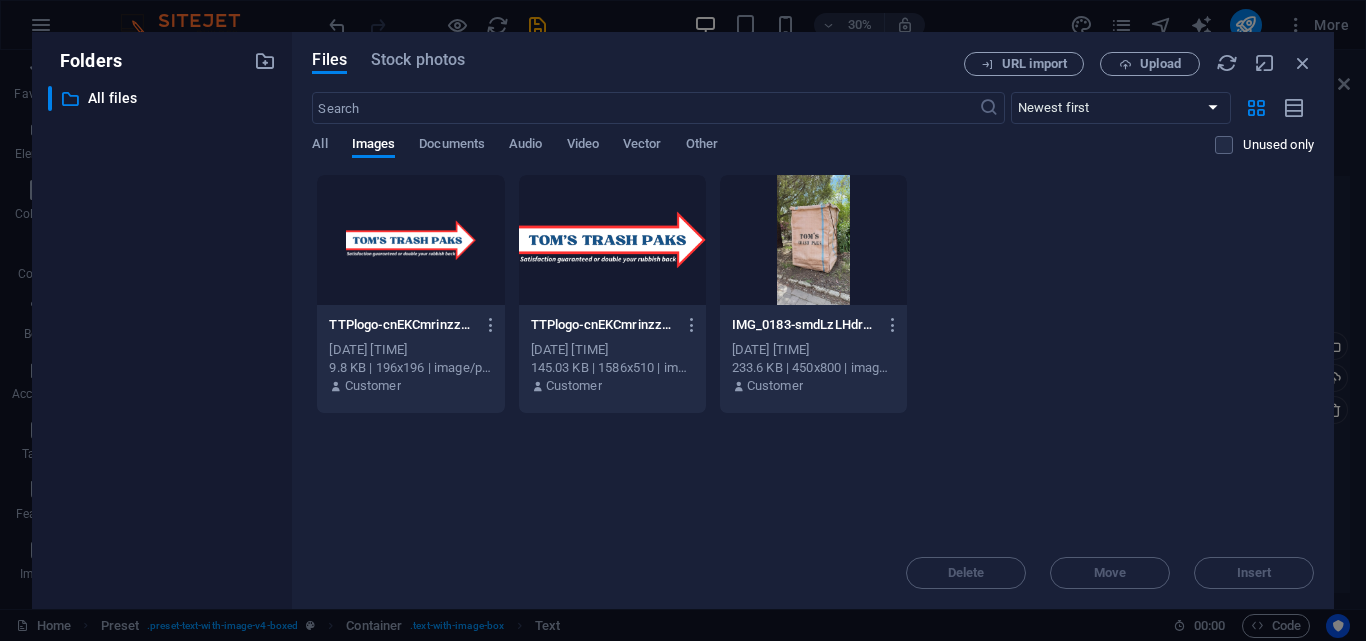 click at bounding box center (813, 240) 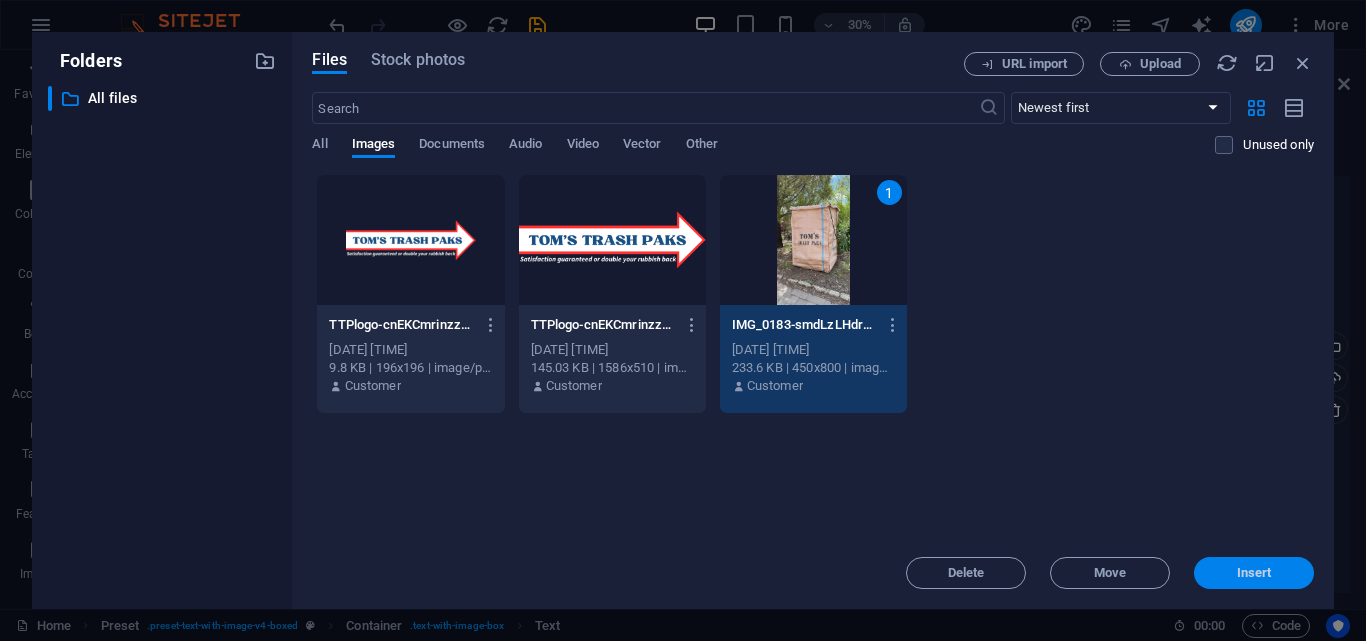 click on "Insert" at bounding box center [1254, 573] 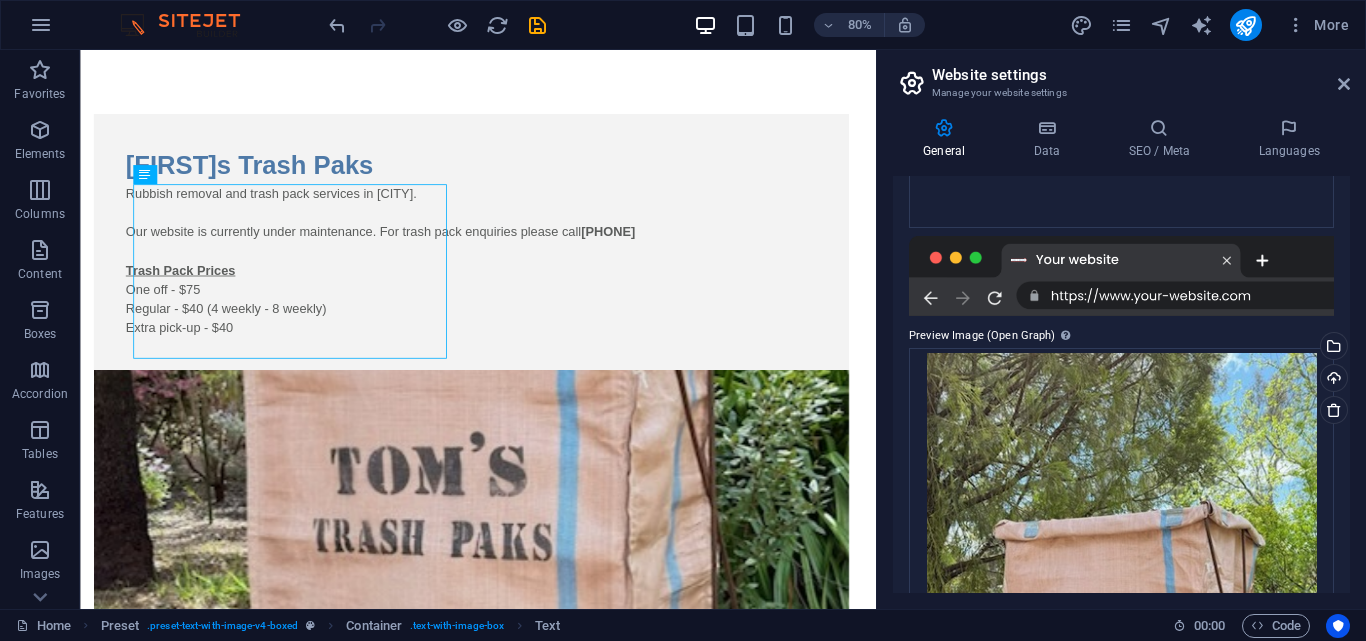 drag, startPoint x: 1350, startPoint y: 371, endPoint x: 1353, endPoint y: 452, distance: 81.055534 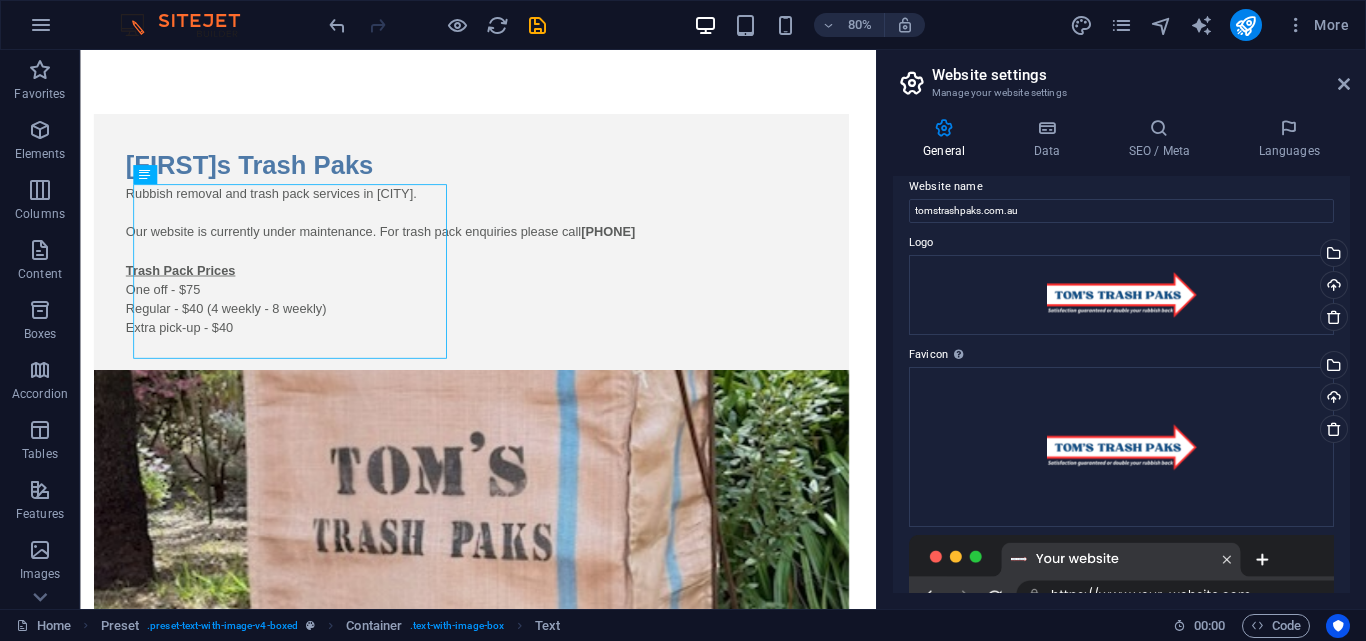 scroll, scrollTop: 9, scrollLeft: 0, axis: vertical 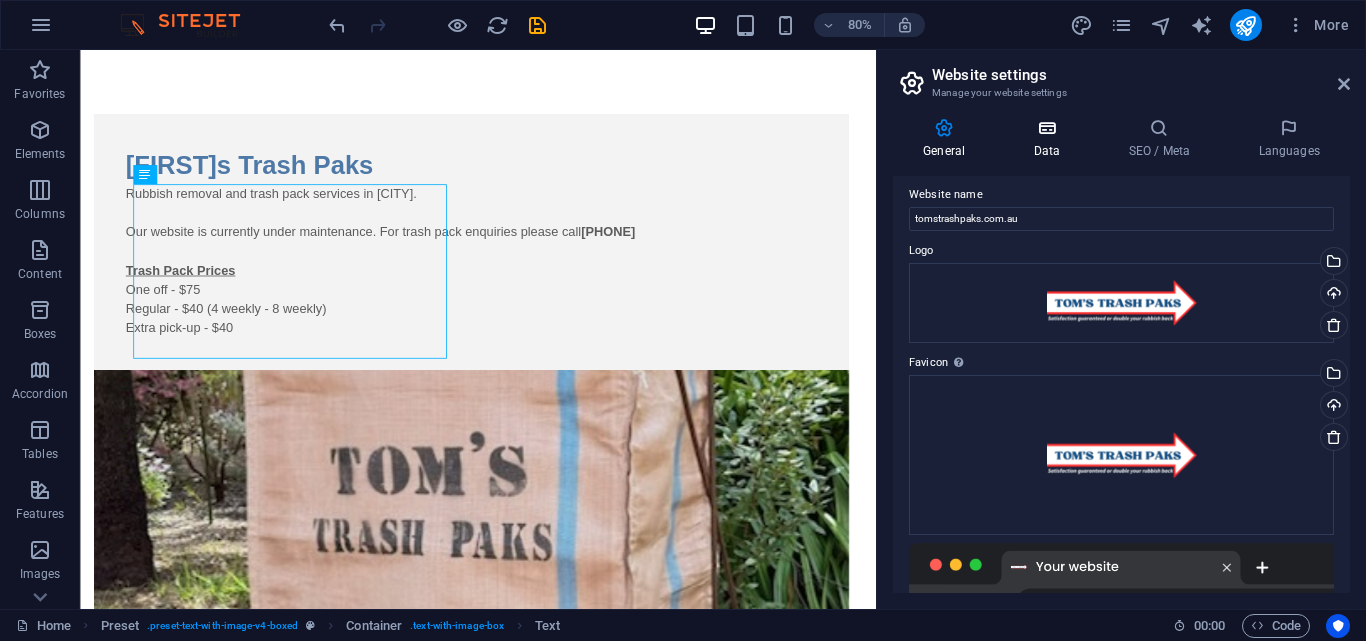 click at bounding box center [1046, 128] 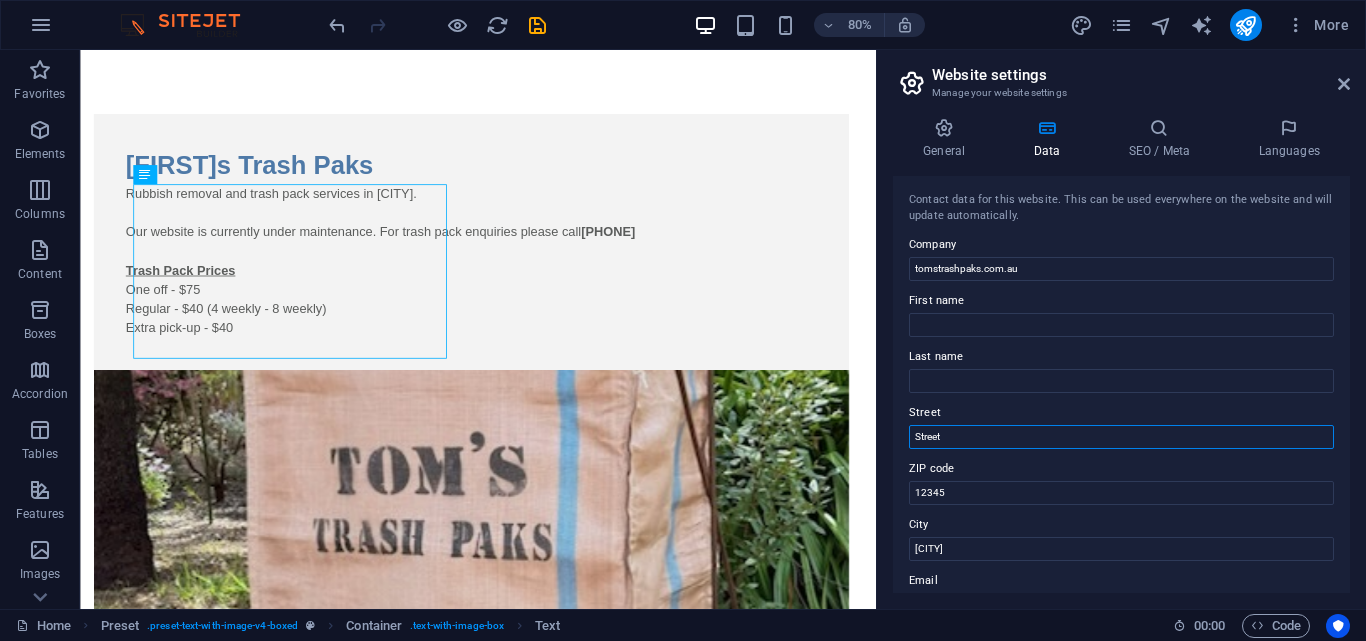 click on "Street" at bounding box center [1121, 437] 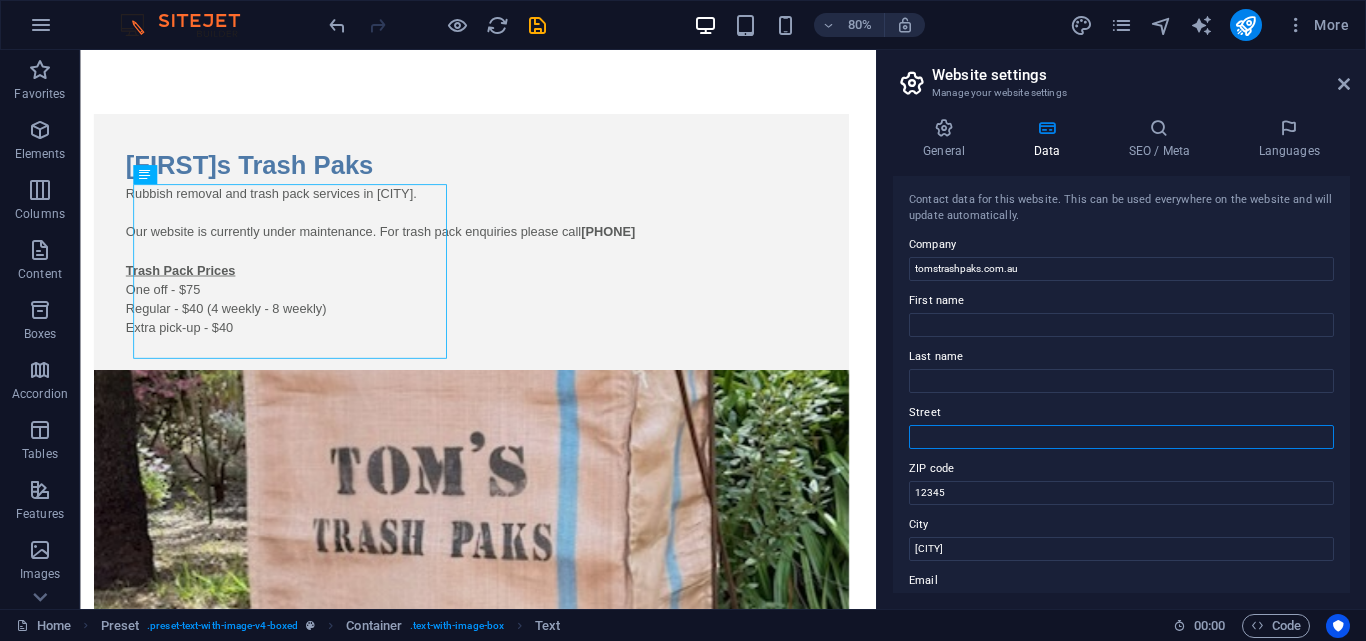 type 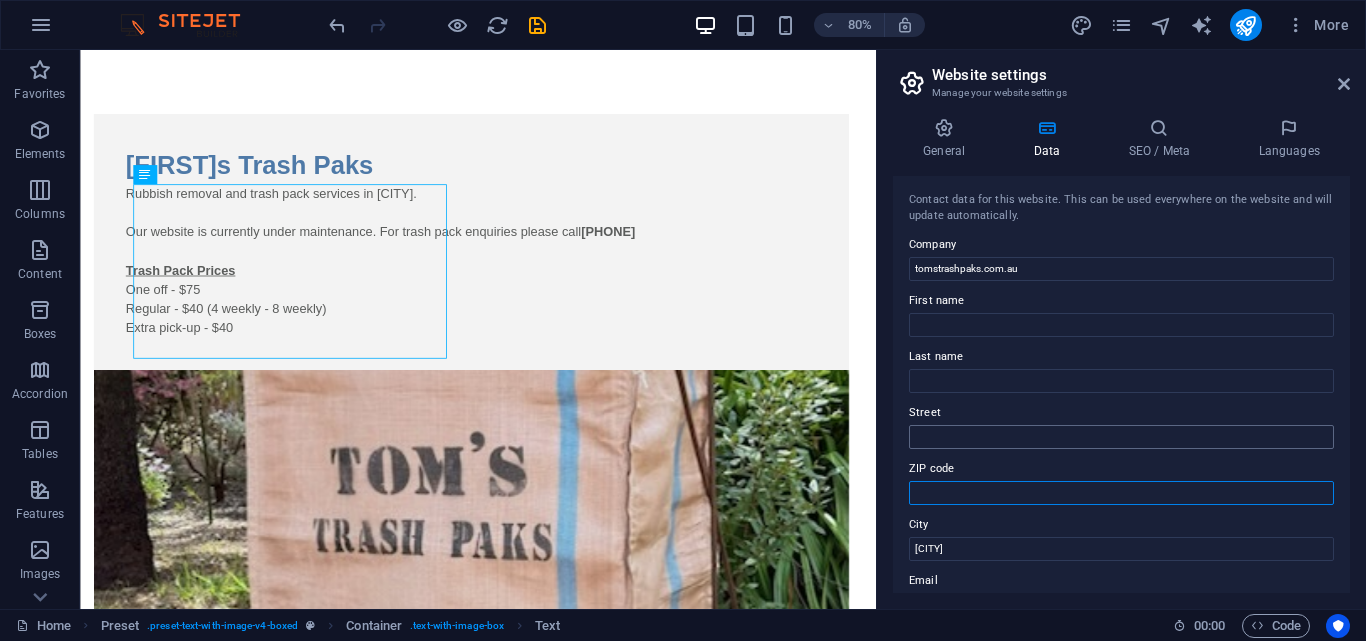 type 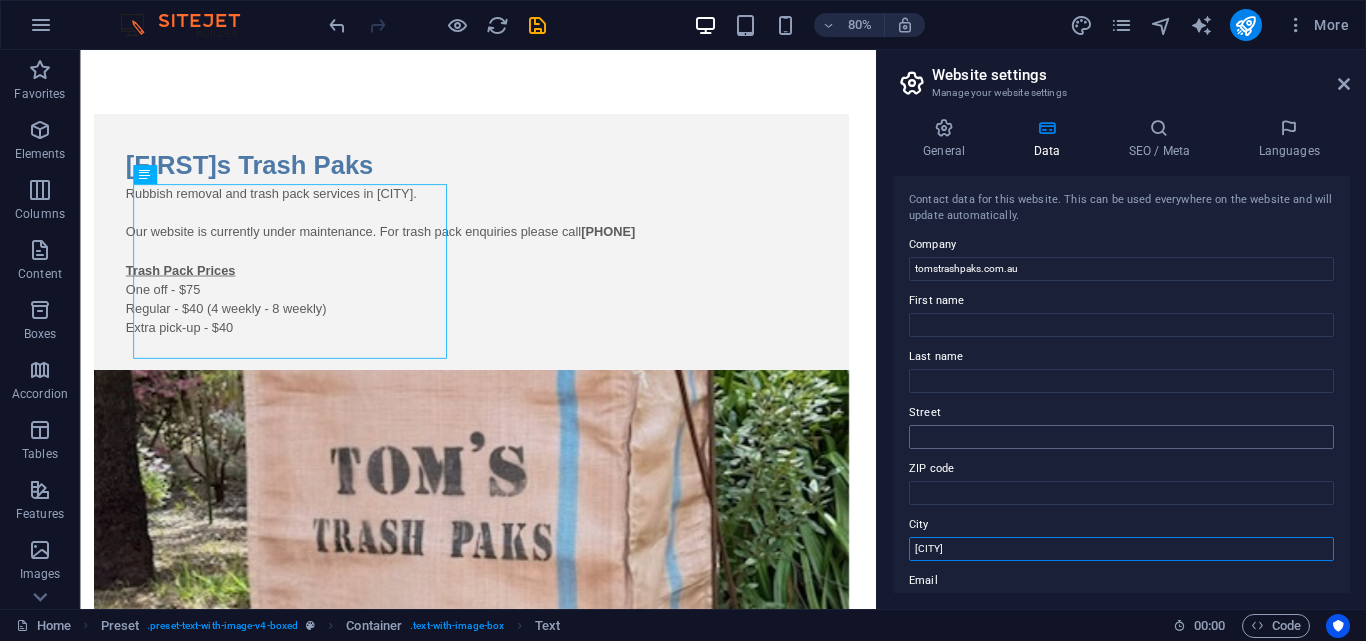 type on "[CITY]" 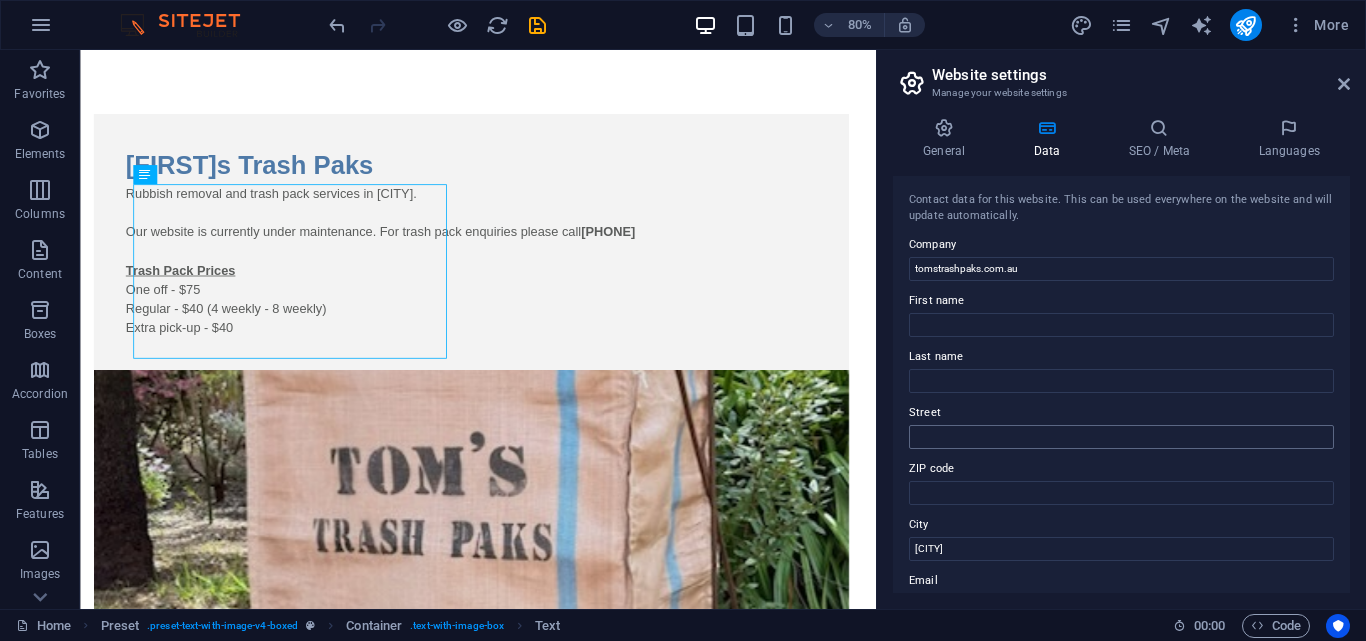 scroll, scrollTop: 24, scrollLeft: 0, axis: vertical 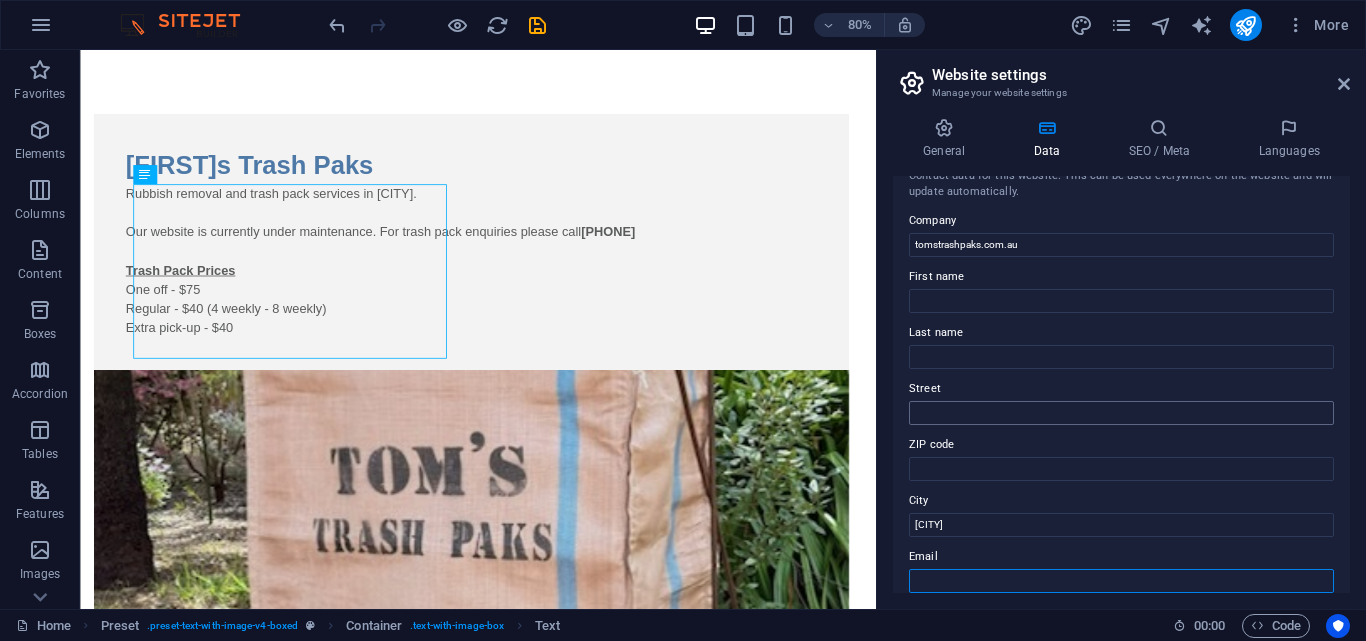 type 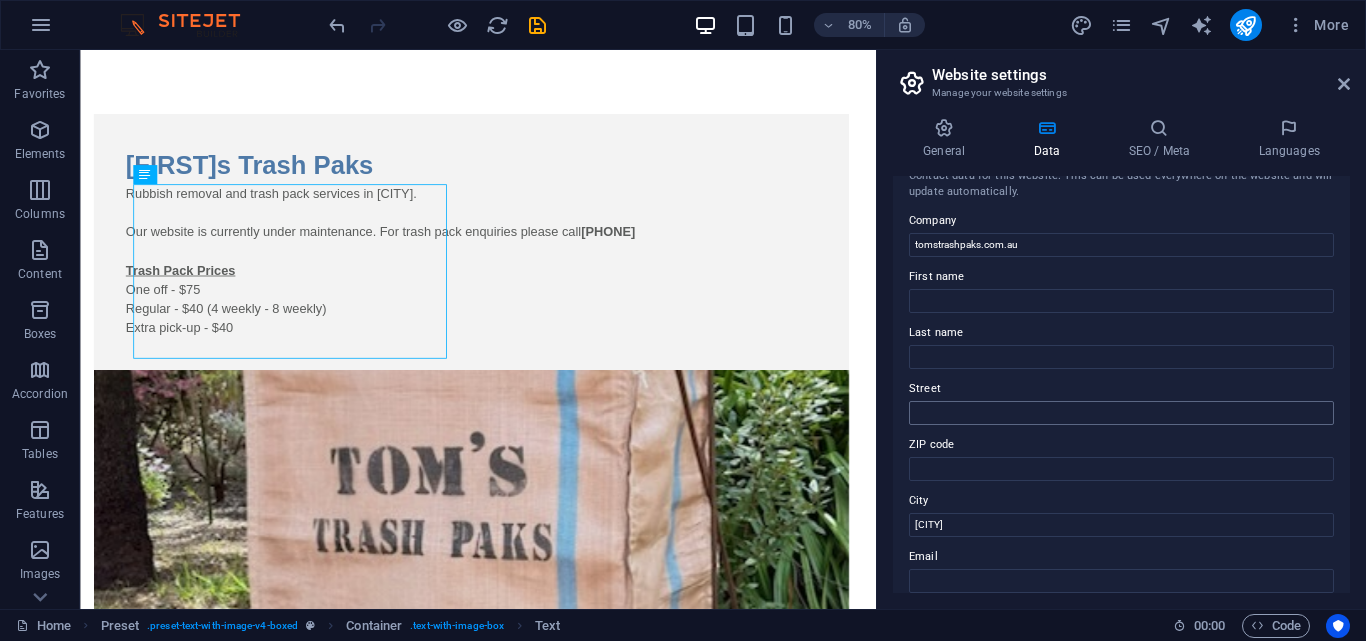 scroll, scrollTop: 276, scrollLeft: 0, axis: vertical 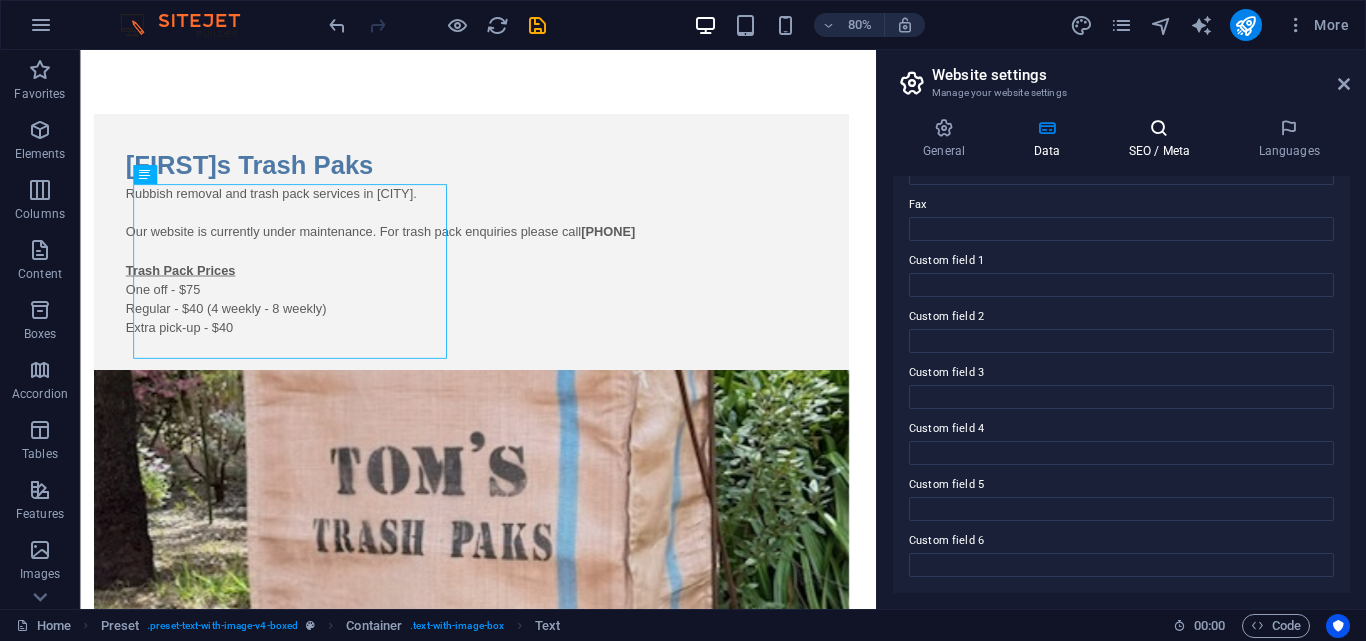 click at bounding box center [1159, 128] 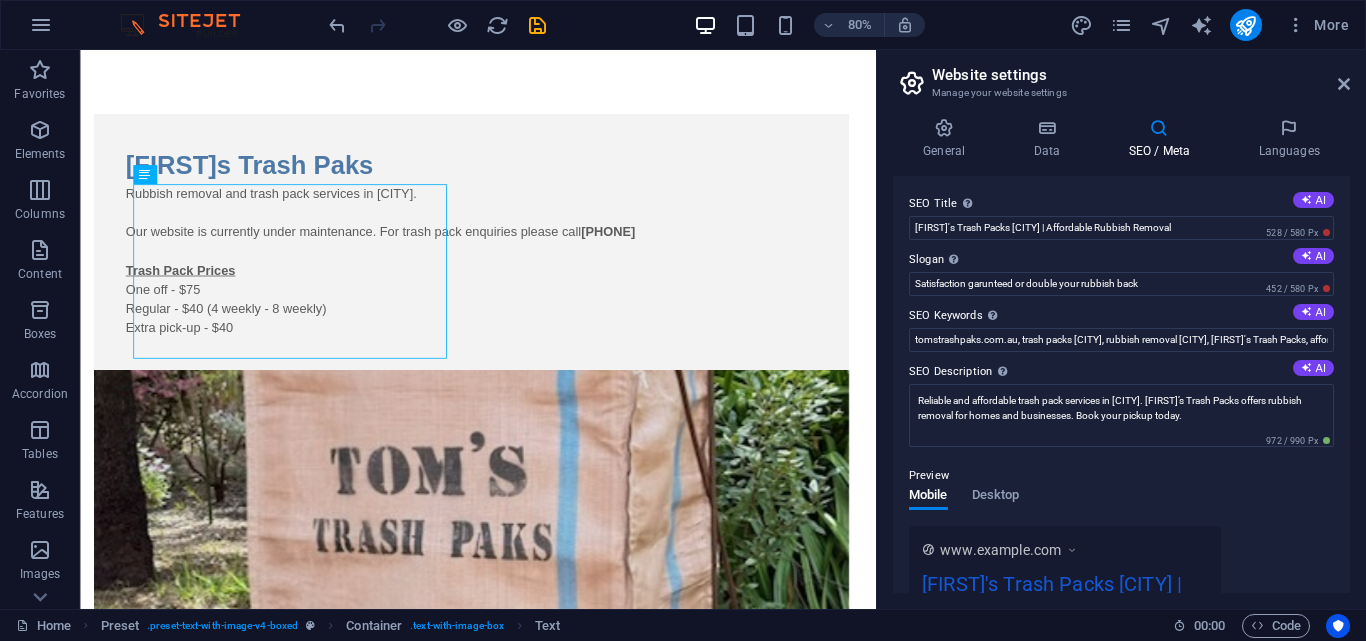 click on "Preview" at bounding box center [1121, 476] 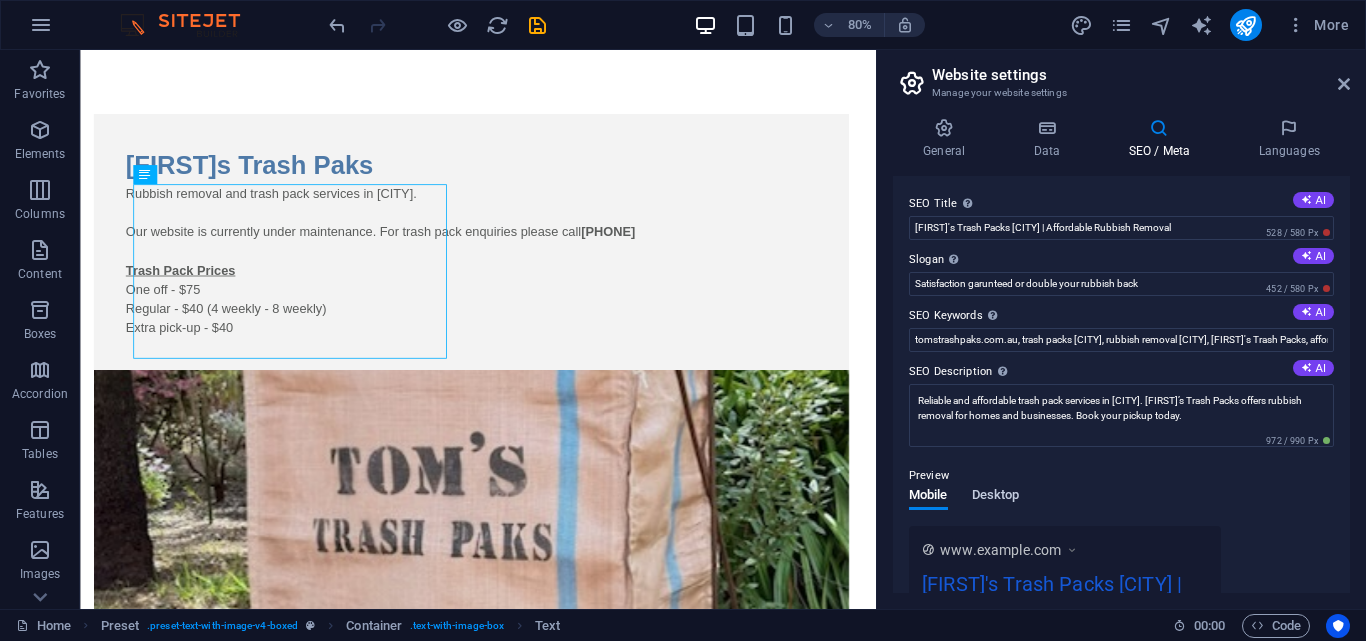 click on "Desktop" at bounding box center [996, 497] 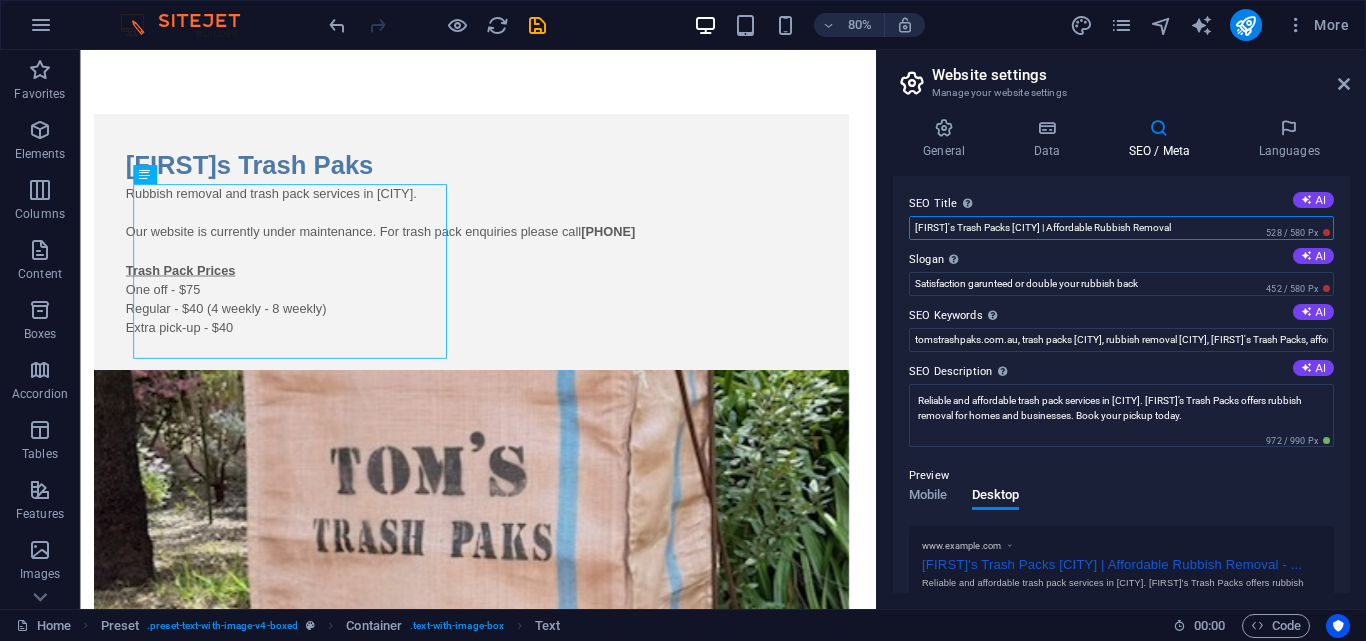click on "[FIRST]'s Trash Packs [CITY] | Affordable Rubbish Removal" at bounding box center (1121, 228) 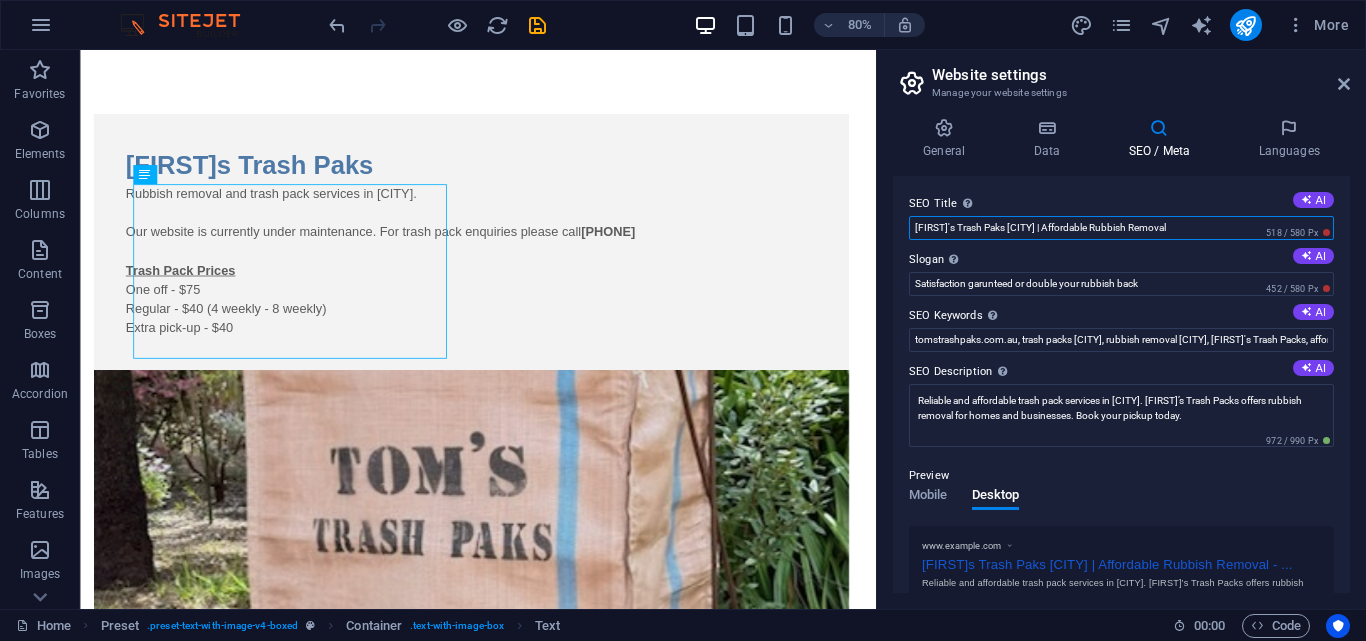 type on "[FIRST]'s Trash Paks [CITY] | Affordable Rubbish Removal" 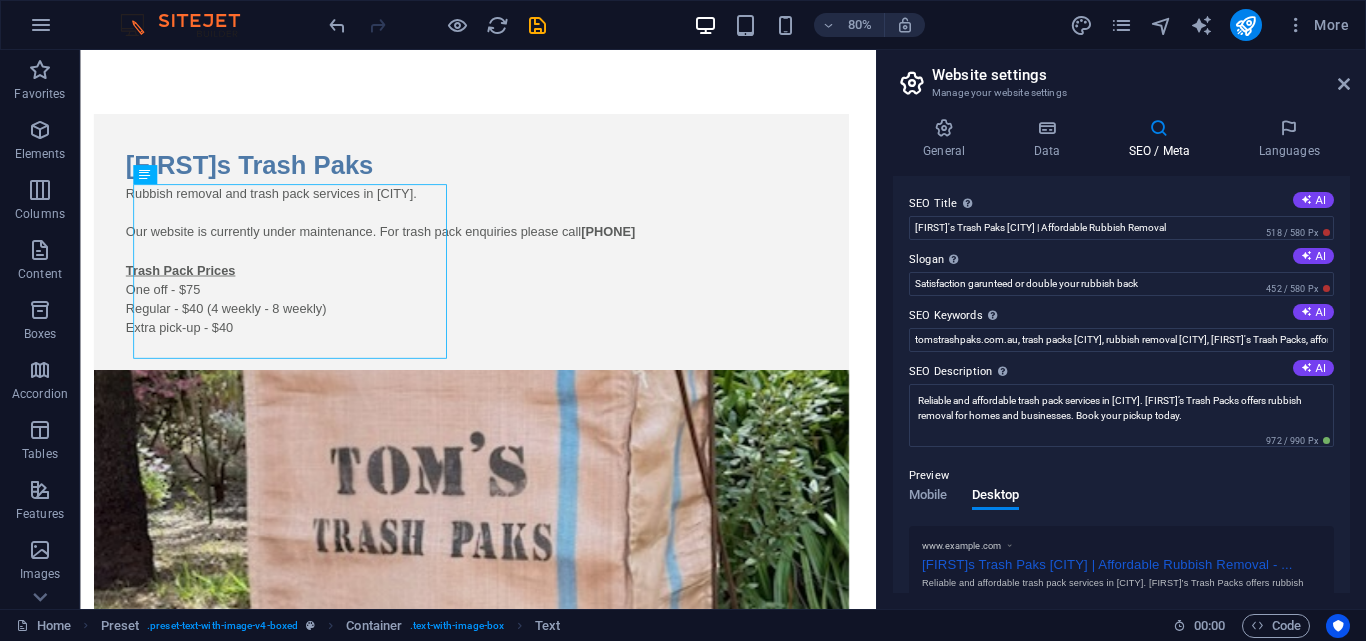 drag, startPoint x: 1345, startPoint y: 245, endPoint x: 1352, endPoint y: 302, distance: 57.428215 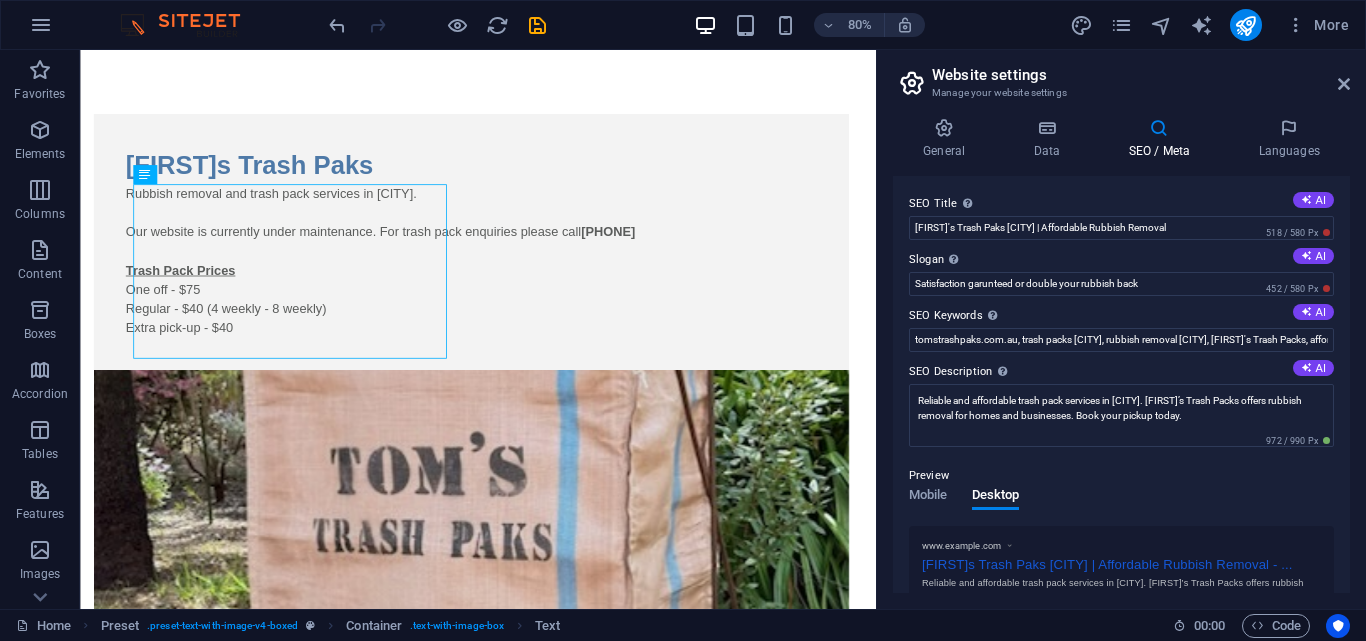 click on "General  Data  SEO / Meta  Languages Website name tomstrashpaks.com.au Logo Drag files here, click to choose files or select files from Files or our free stock photos & videos Select files from the file manager, stock photos, or upload file(s) Upload Favicon Set the favicon of your website here. A favicon is a small icon shown in the browser tab next to your website title. It helps visitors identify your website. Drag files here, click to choose files or select files from Files or our free stock photos & videos Select files from the file manager, stock photos, or upload file(s) Upload Preview Image (Open Graph) This image will be shown when the website is shared on social networks Drag files here, click to choose files or select files from Files or our free stock photos & videos Select files from the file manager, stock photos, or upload file(s) Upload Contact data for this website. This can be used everywhere on the website and will update automatically. Company tomstrashpaks.com.au First name Last name Fax" at bounding box center (1121, 355) 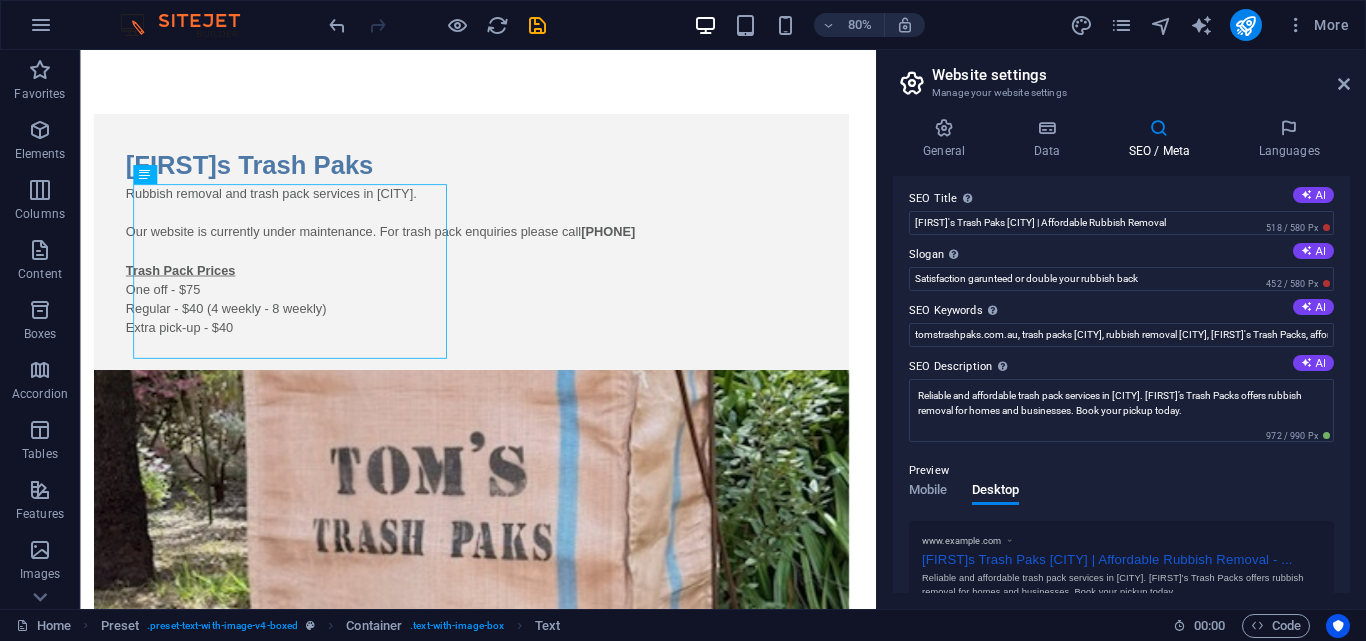 scroll, scrollTop: 0, scrollLeft: 0, axis: both 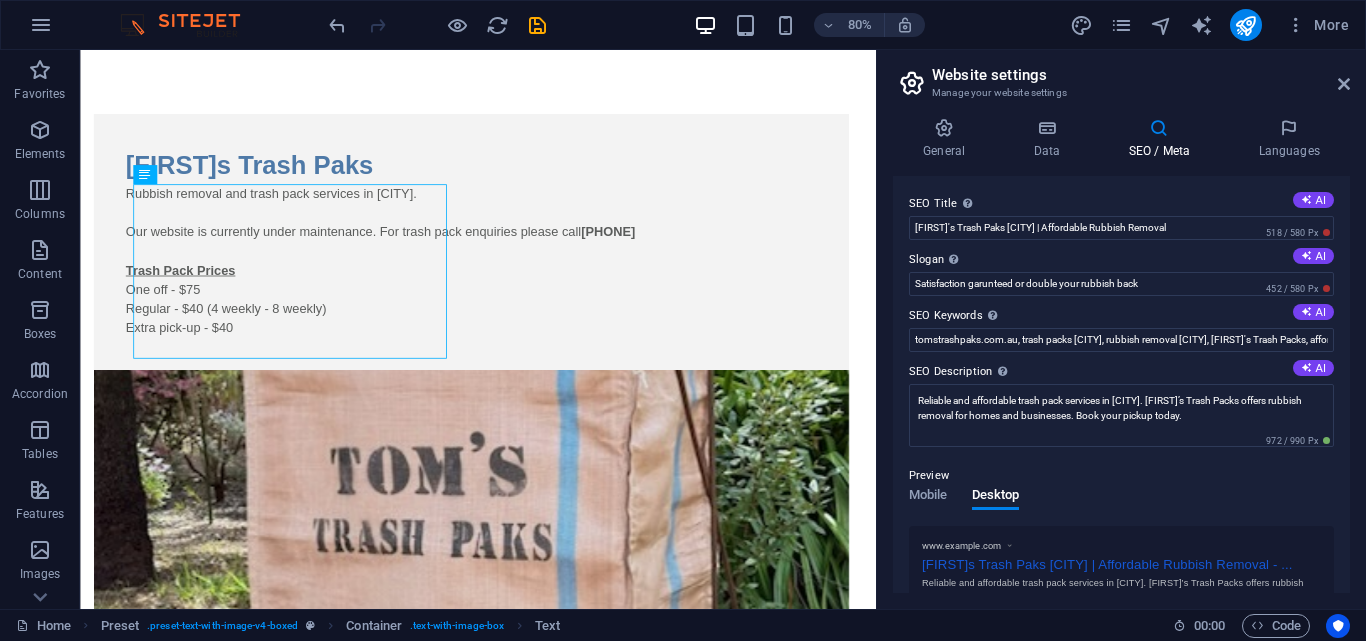 drag, startPoint x: 1345, startPoint y: 264, endPoint x: 1334, endPoint y: 464, distance: 200.30228 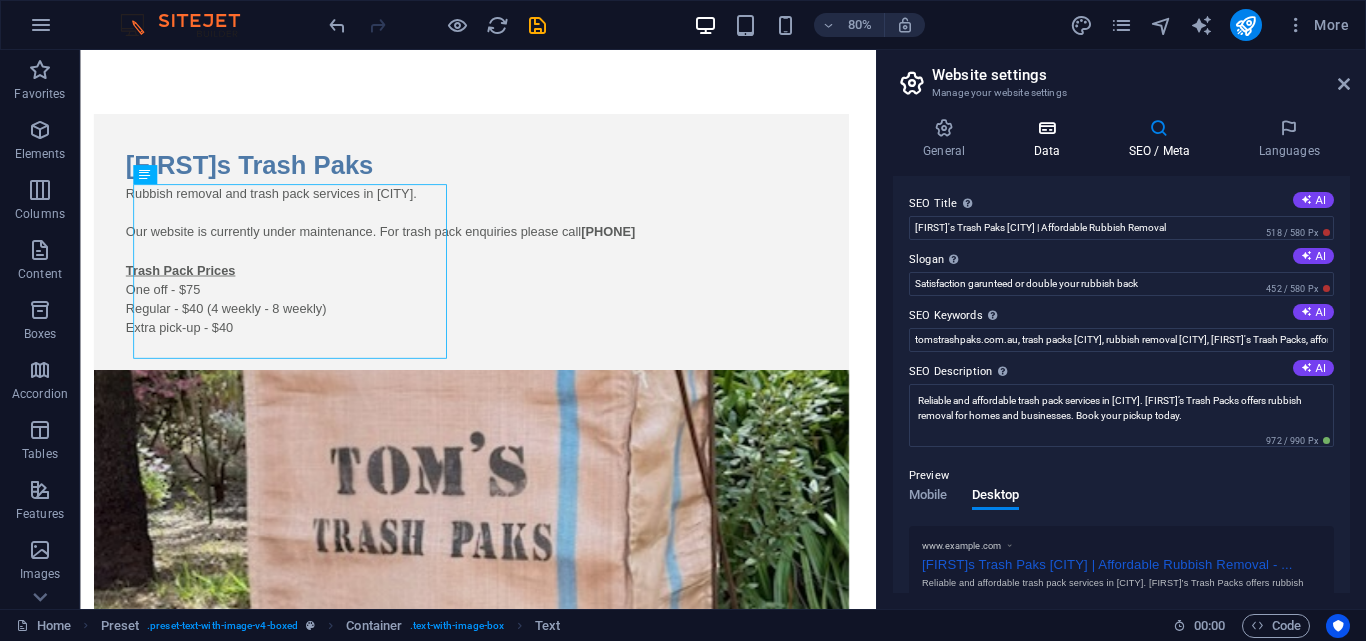 click on "Data" at bounding box center [1050, 139] 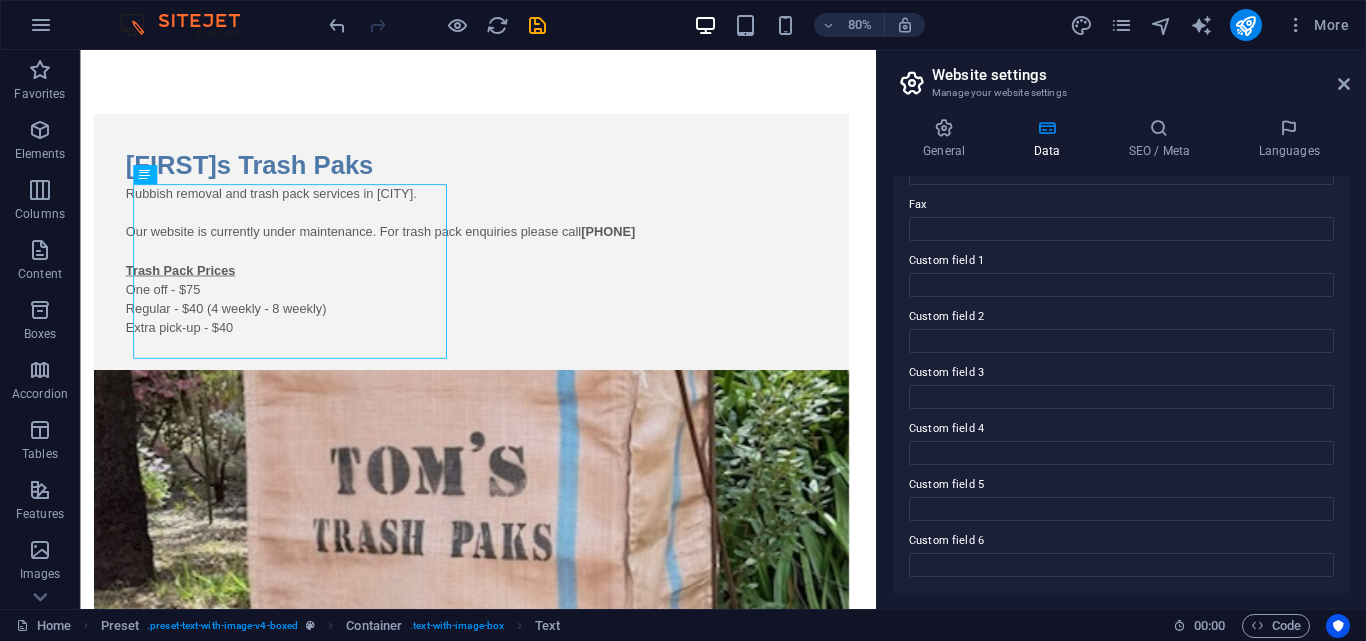 click on "Contact data for this website. This can be used everywhere on the website and will update automatically. Company tomstrashpaks.com.au First name Last name Street ZIP code City [CITY] Email [EMAIL] Phone [PHONE] Mobile Fax Custom field 1 Custom field 2 Custom field 3 Custom field 4 Custom field 5 Custom field 6" at bounding box center (1121, 384) 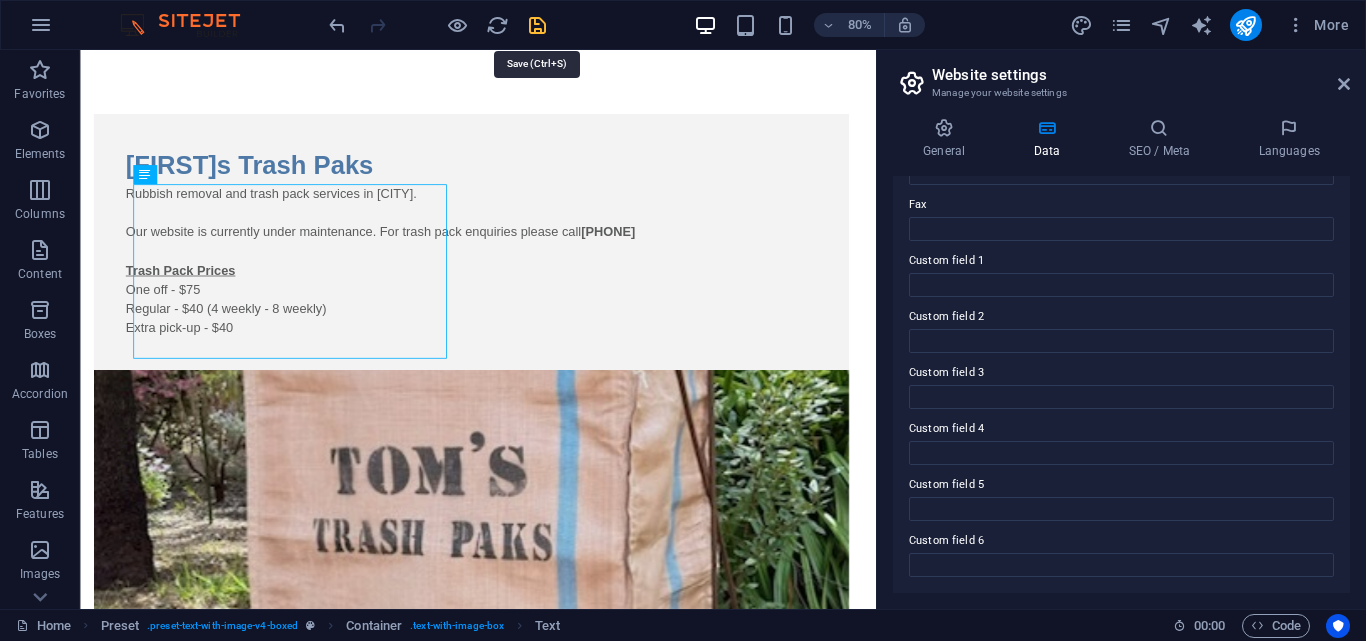 click at bounding box center (537, 25) 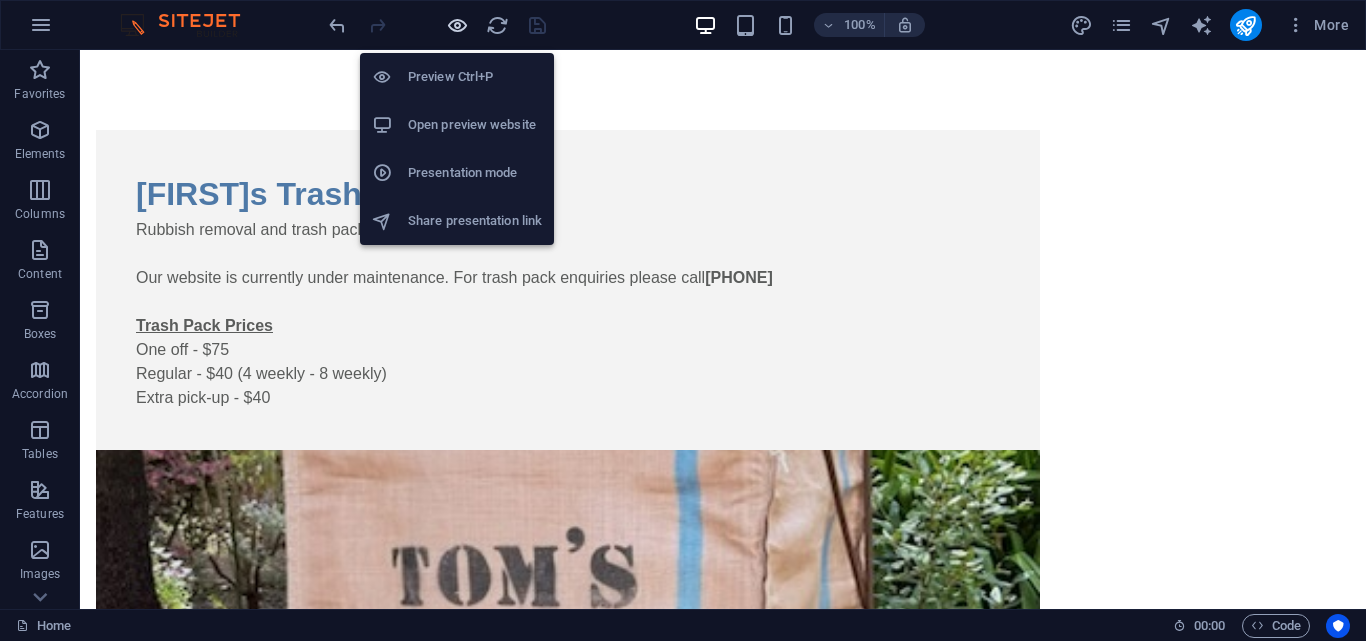 click at bounding box center [457, 25] 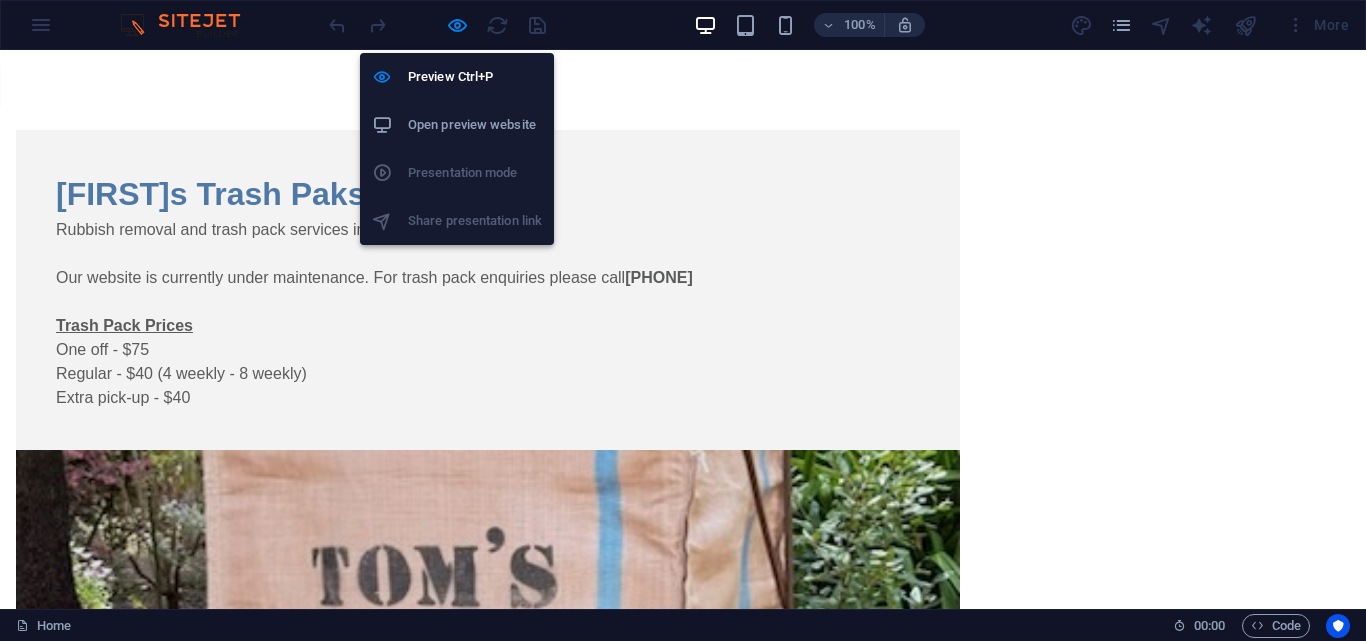 click on "Open preview website" at bounding box center (457, 125) 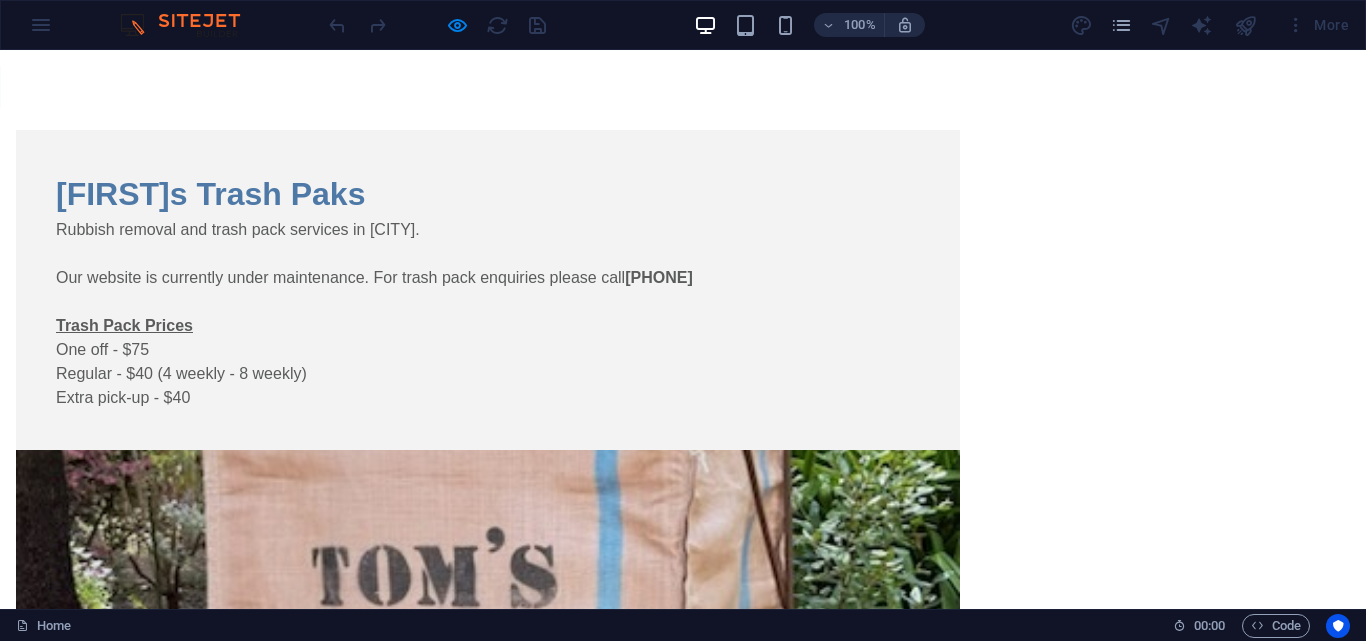 click at bounding box center (190, 25) 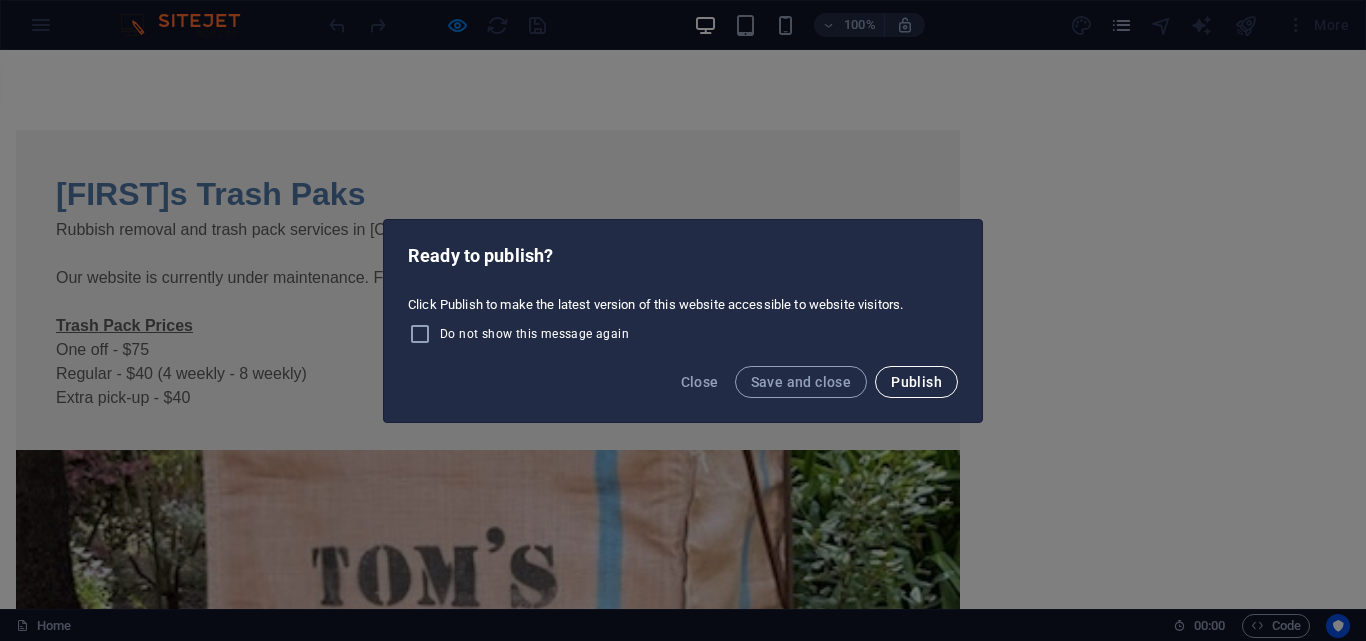 click on "Publish" at bounding box center [916, 382] 